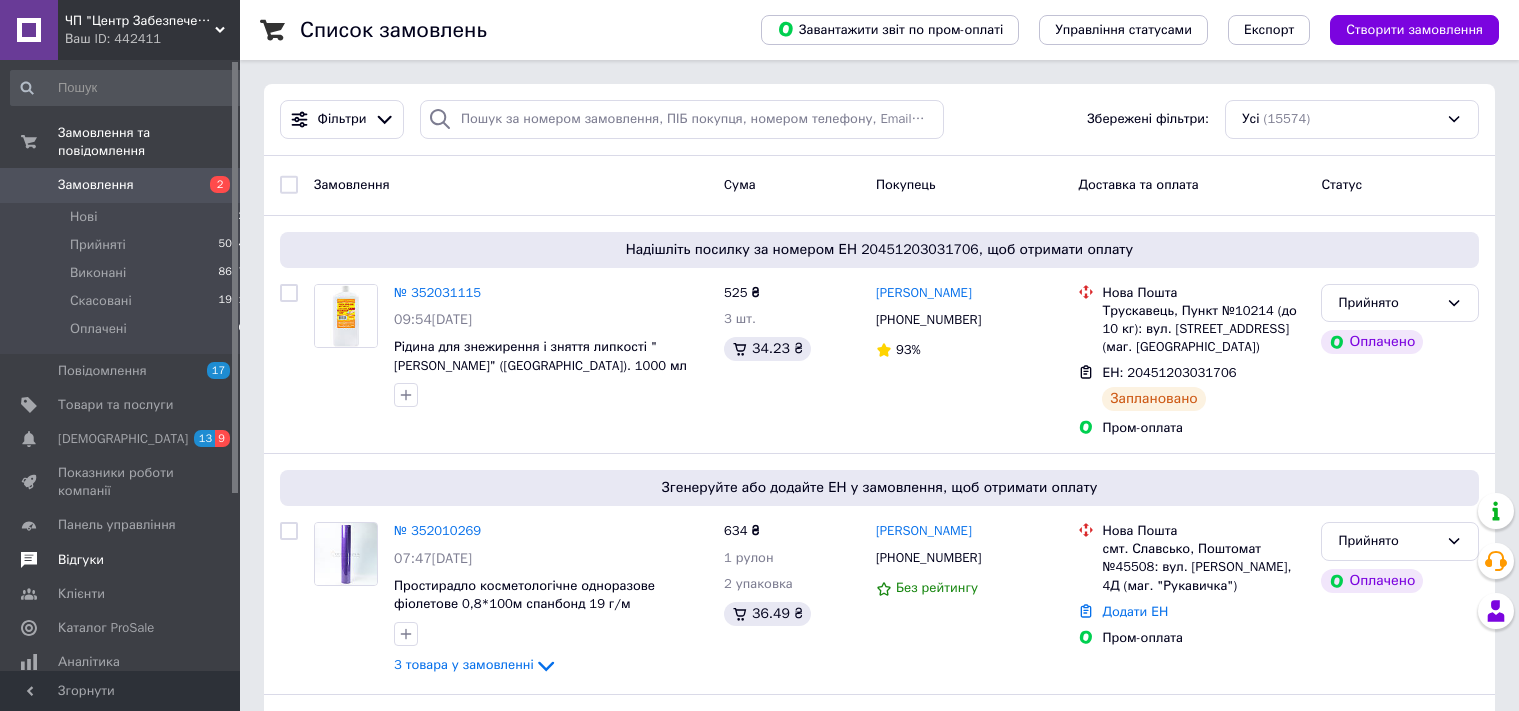 scroll, scrollTop: 0, scrollLeft: 0, axis: both 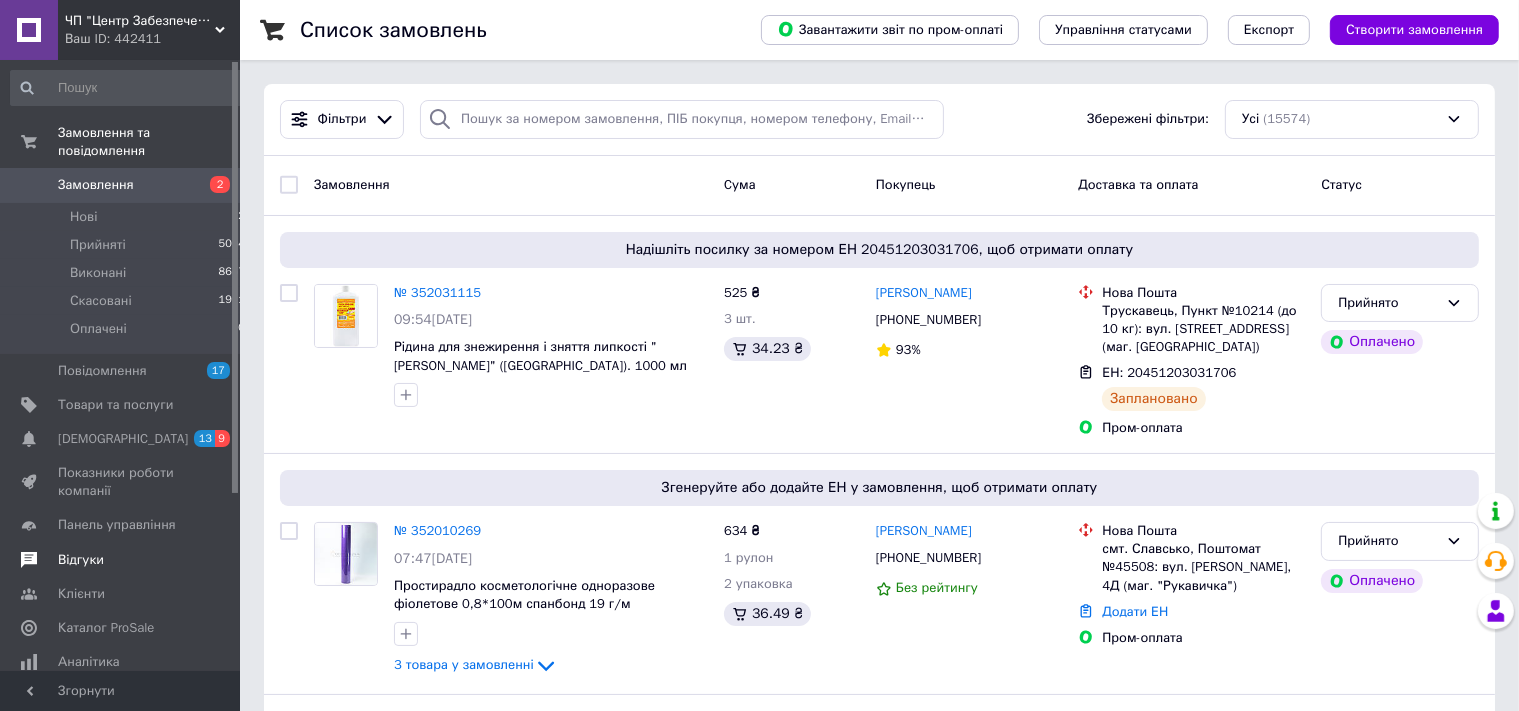 click on "Відгуки" at bounding box center (81, 560) 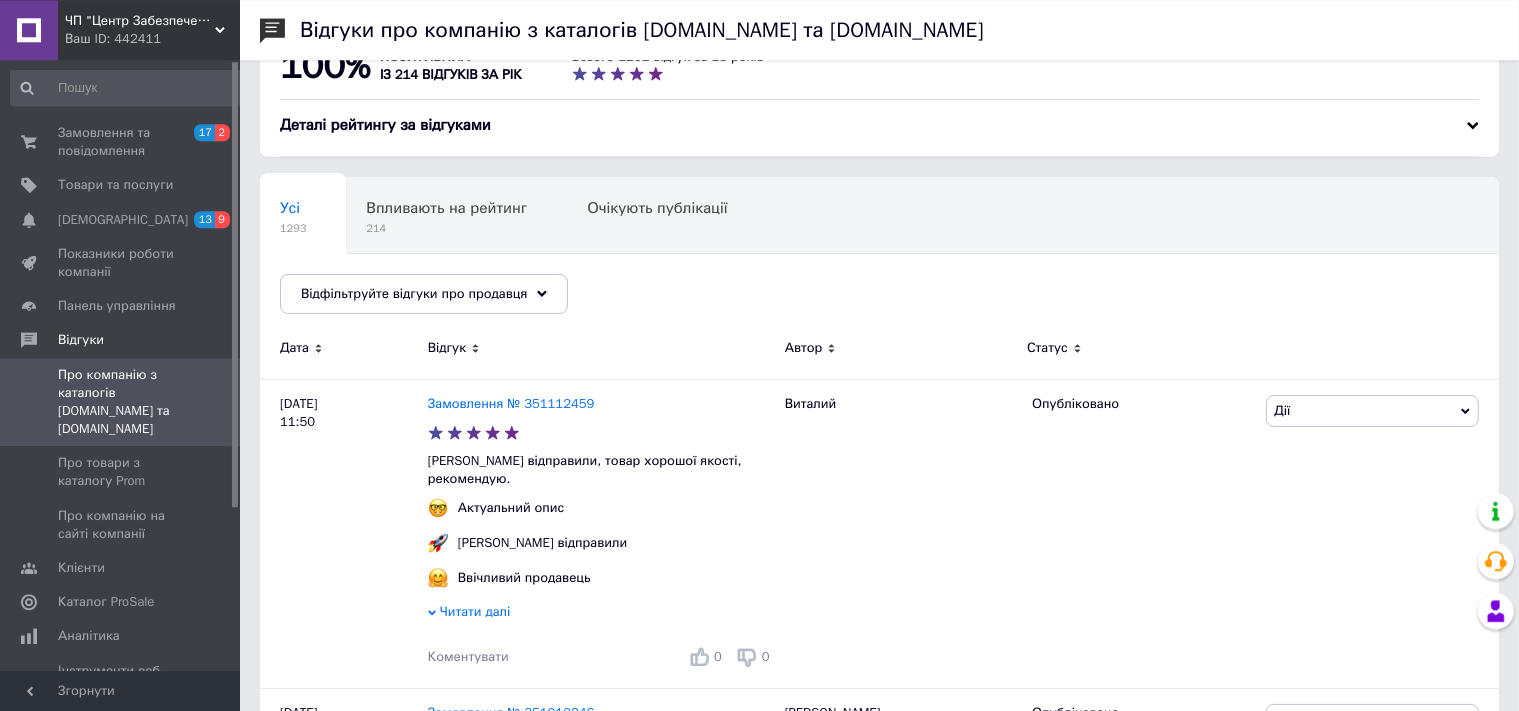 scroll, scrollTop: 0, scrollLeft: 0, axis: both 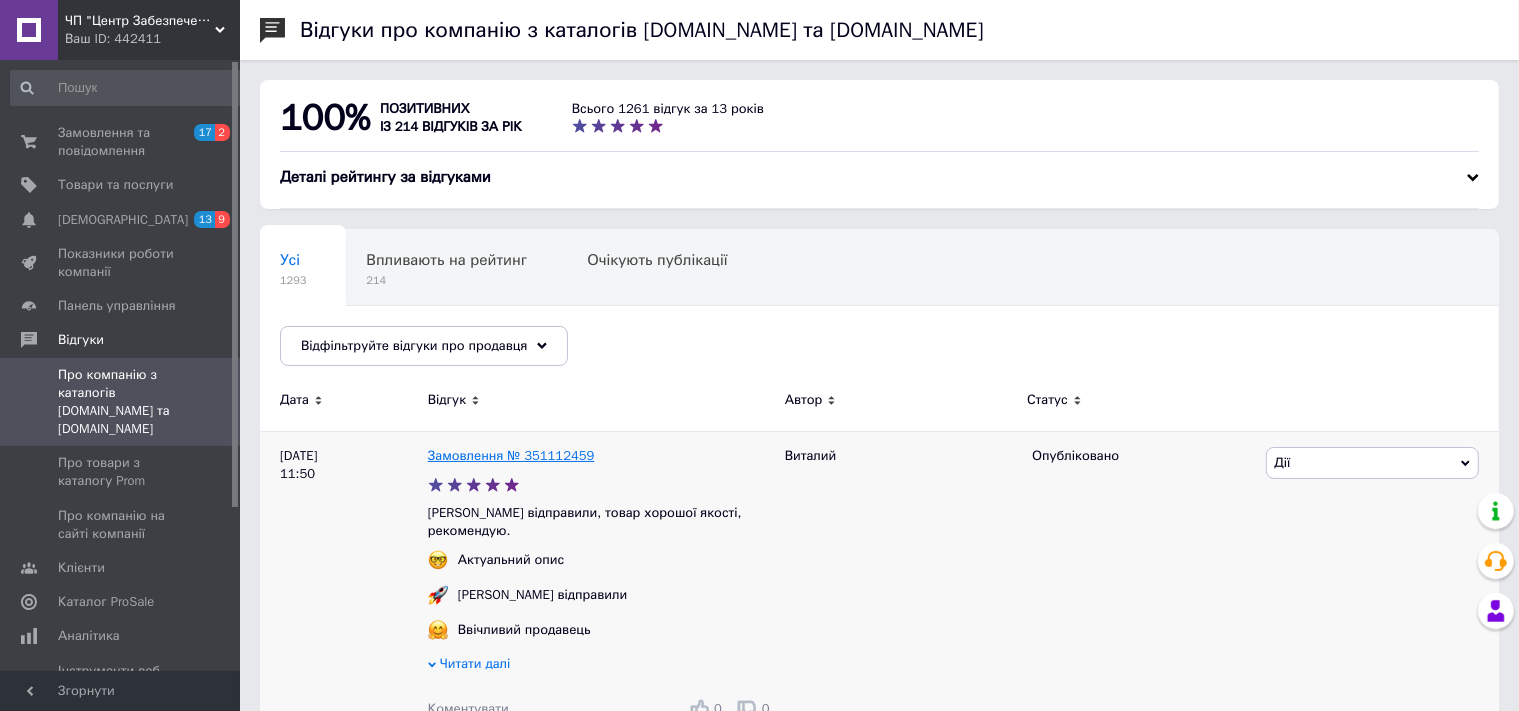 click on "Замовлення № 351112459" at bounding box center (511, 455) 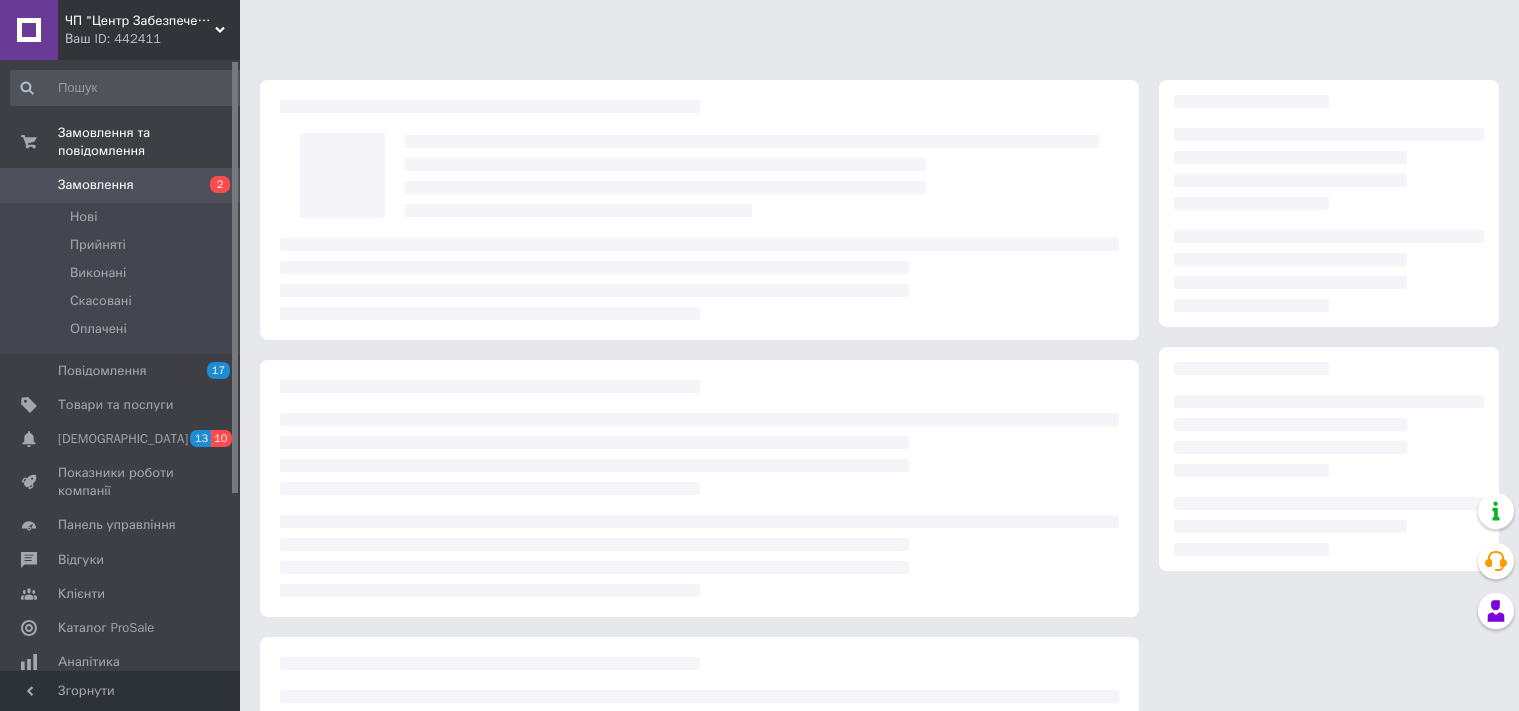 scroll, scrollTop: 0, scrollLeft: 0, axis: both 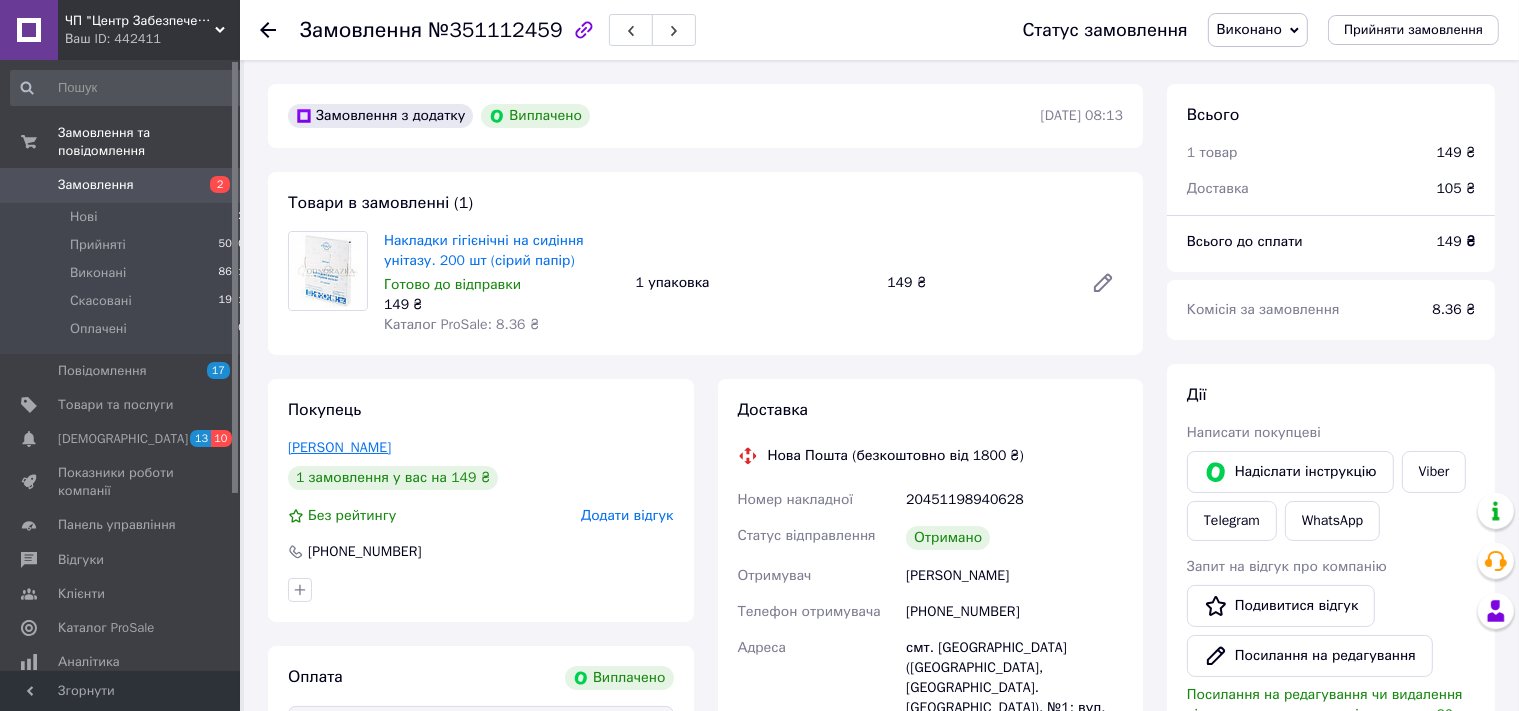 click on "[PERSON_NAME]" at bounding box center (339, 447) 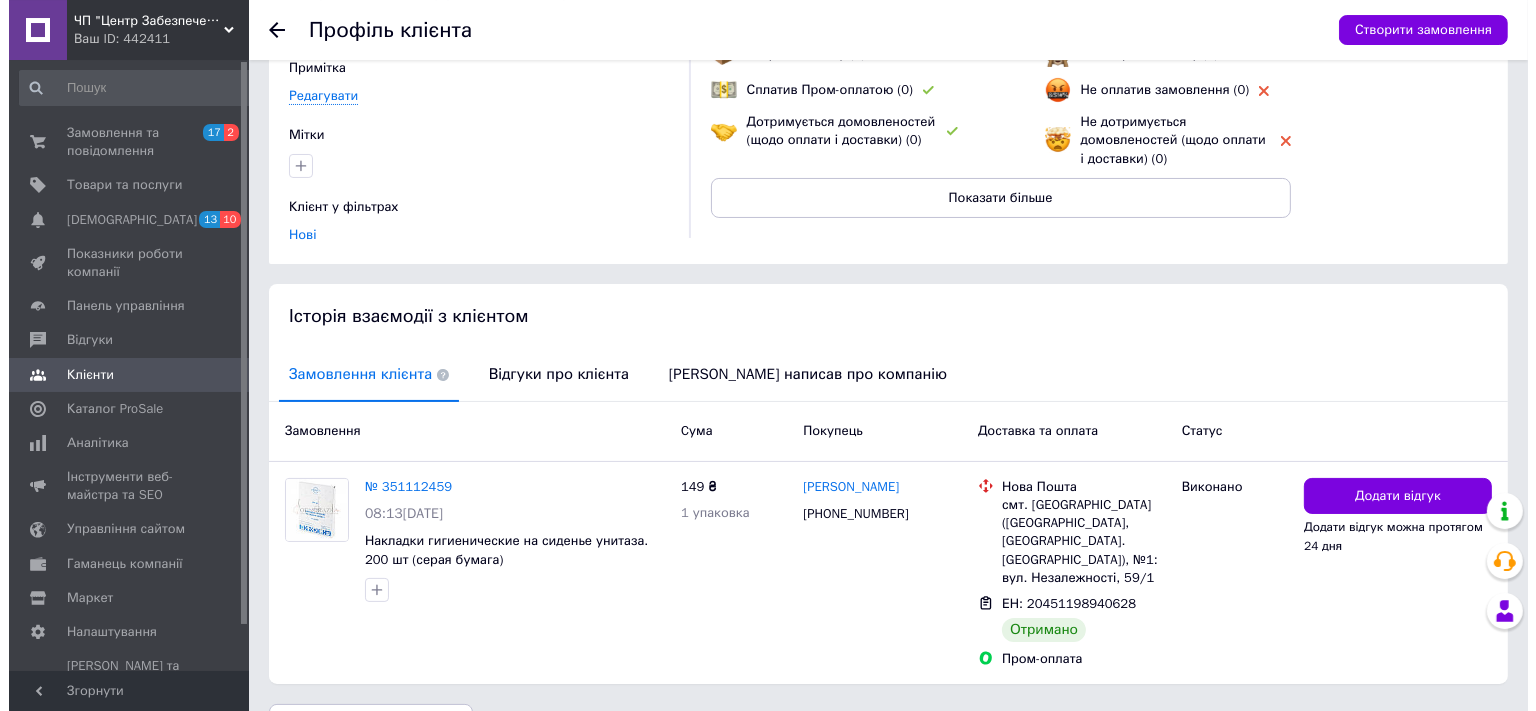 scroll, scrollTop: 220, scrollLeft: 0, axis: vertical 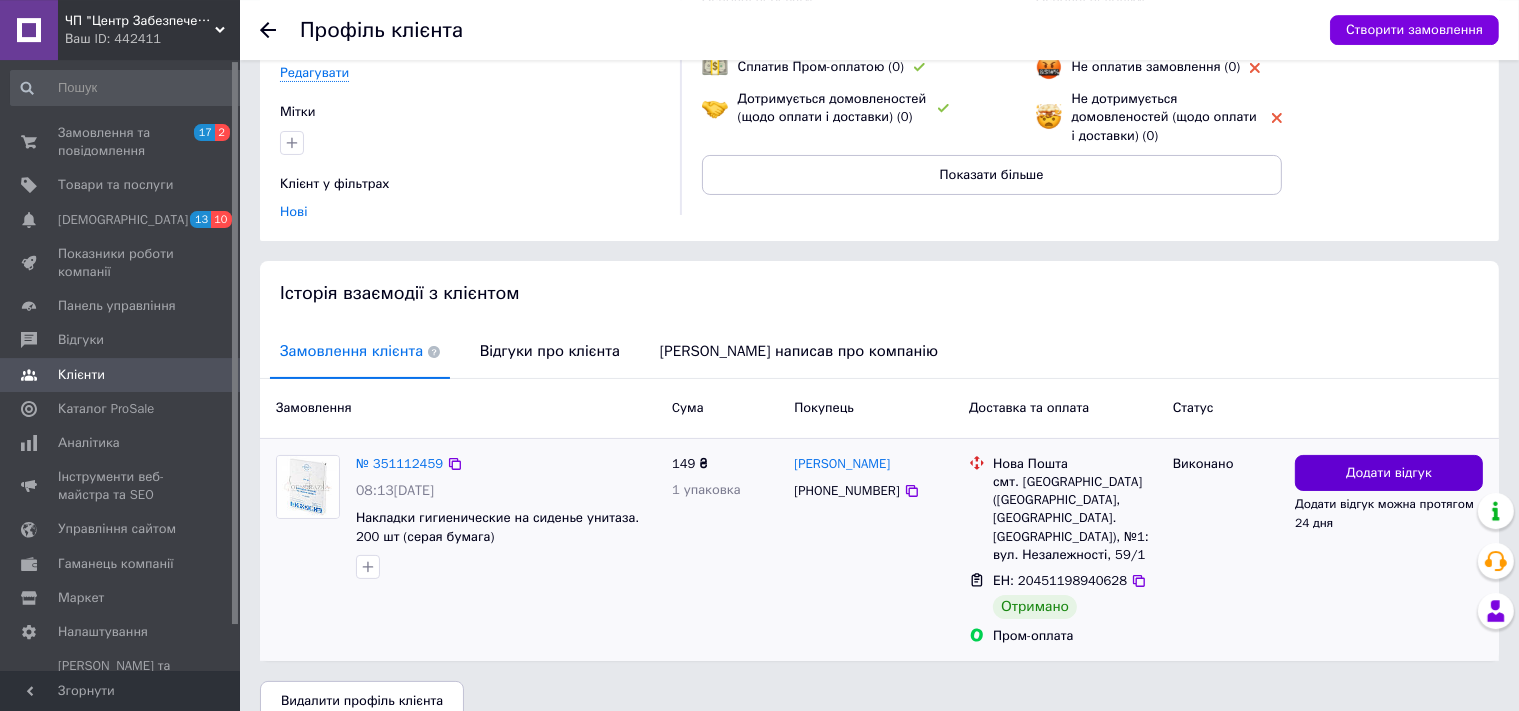 click on "Додати відгук" at bounding box center (1389, 473) 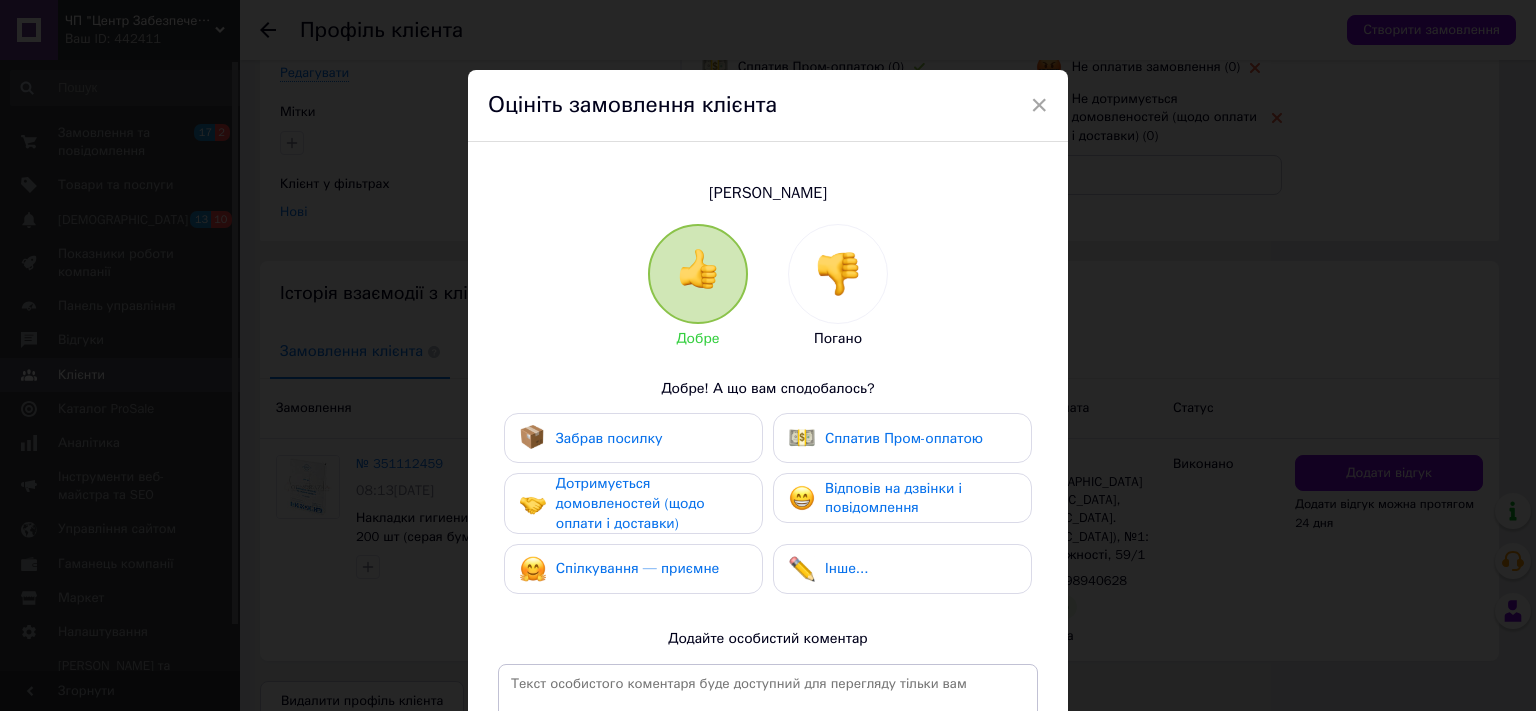 click on "Сплатив Пром-оплатою" at bounding box center [904, 438] 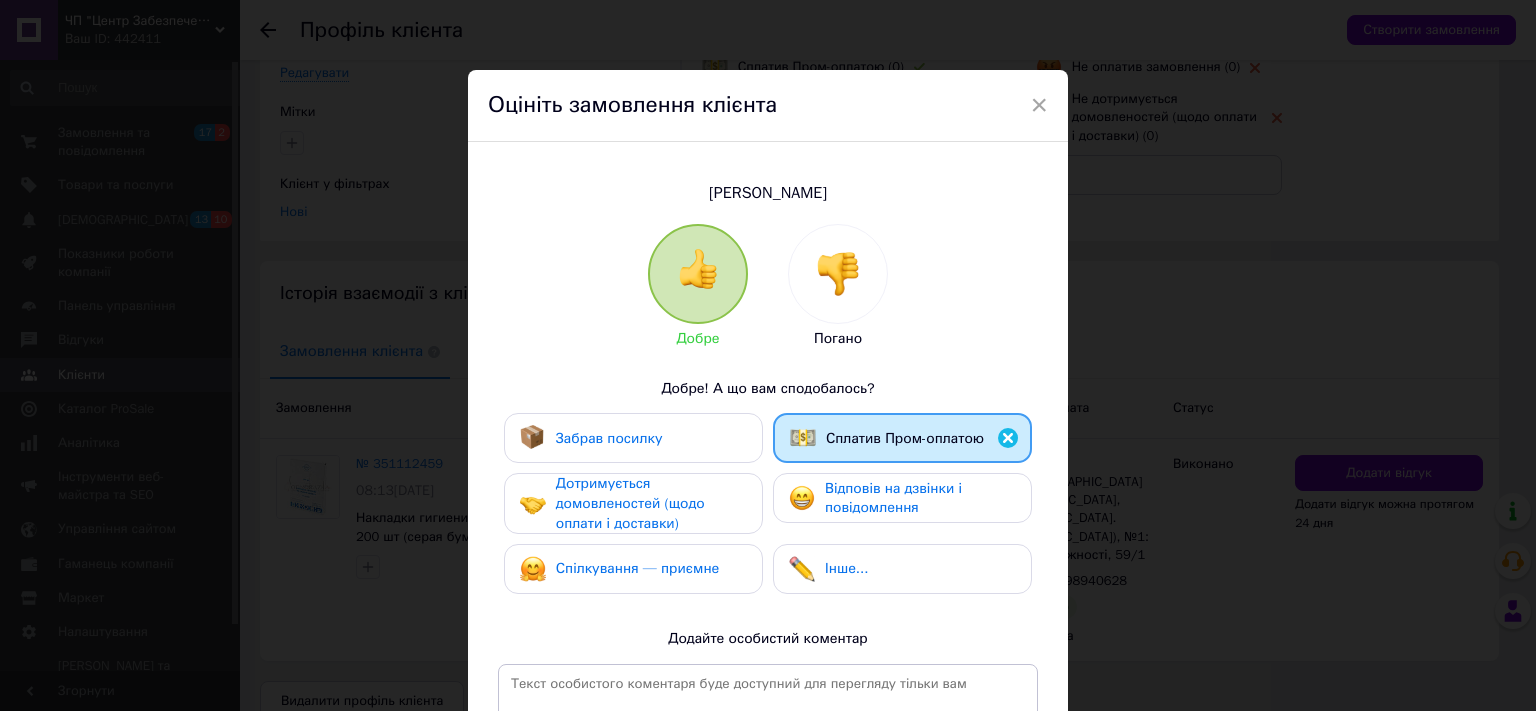 click on "Відповів на дзвінки і повідомлення" at bounding box center [893, 498] 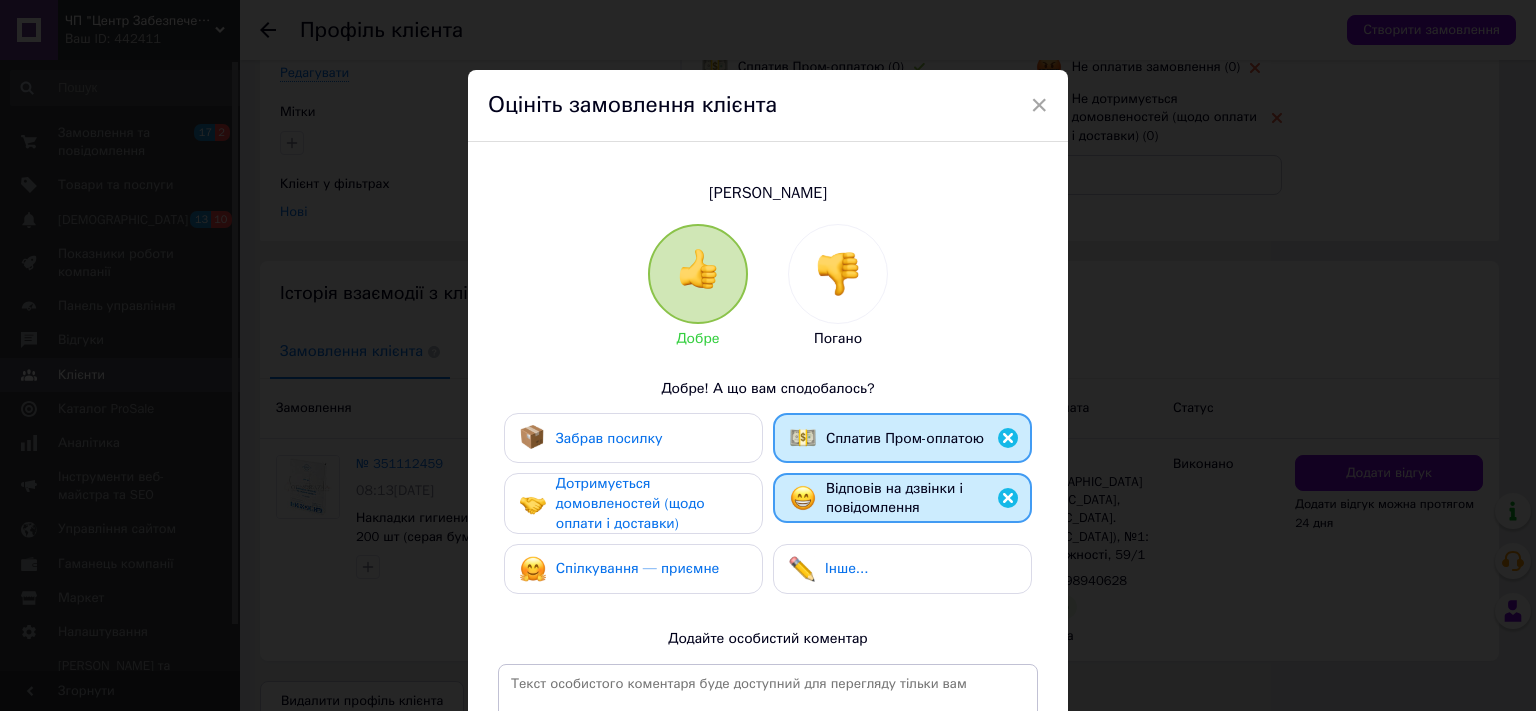 click on "Забрав посилку" at bounding box center [591, 438] 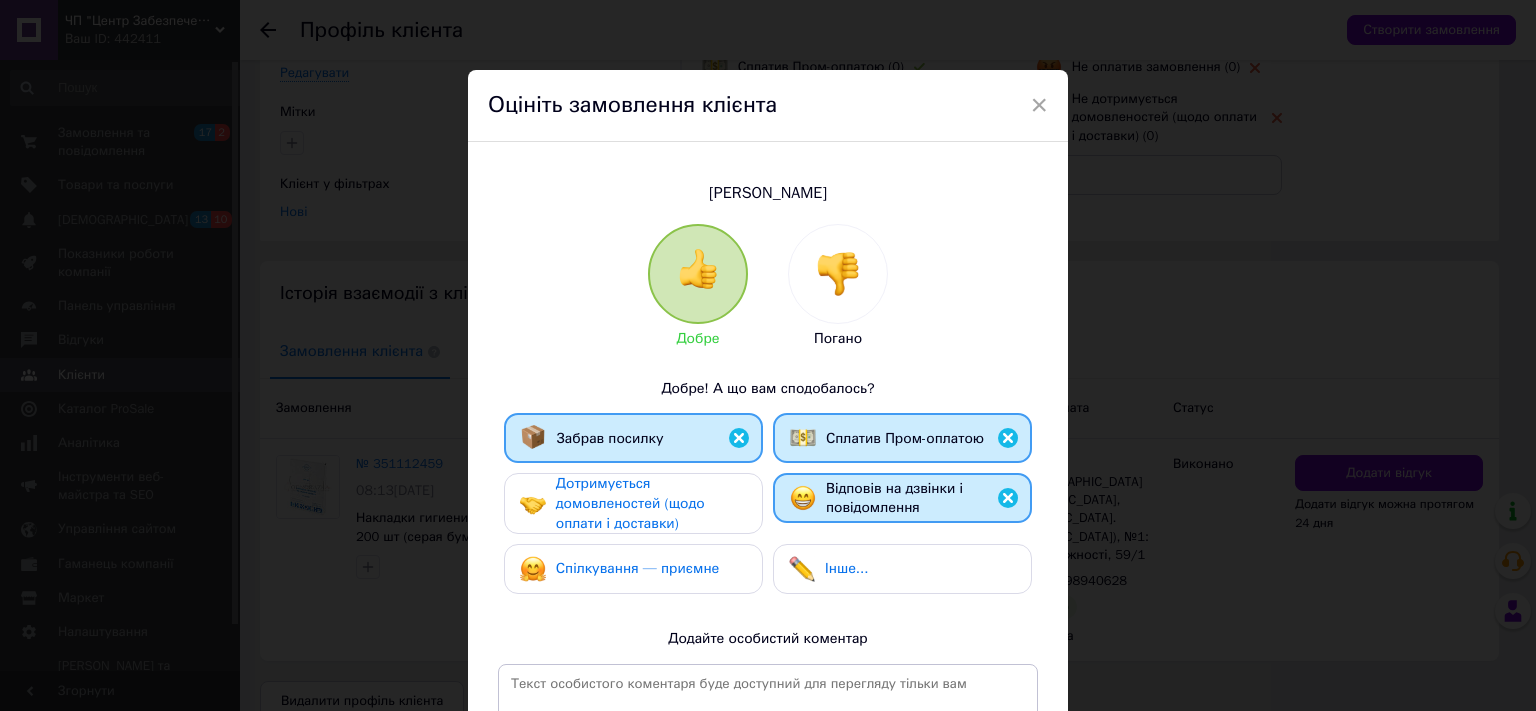 click on "Дотримується домовленостей (щодо оплати і доставки)" at bounding box center [630, 503] 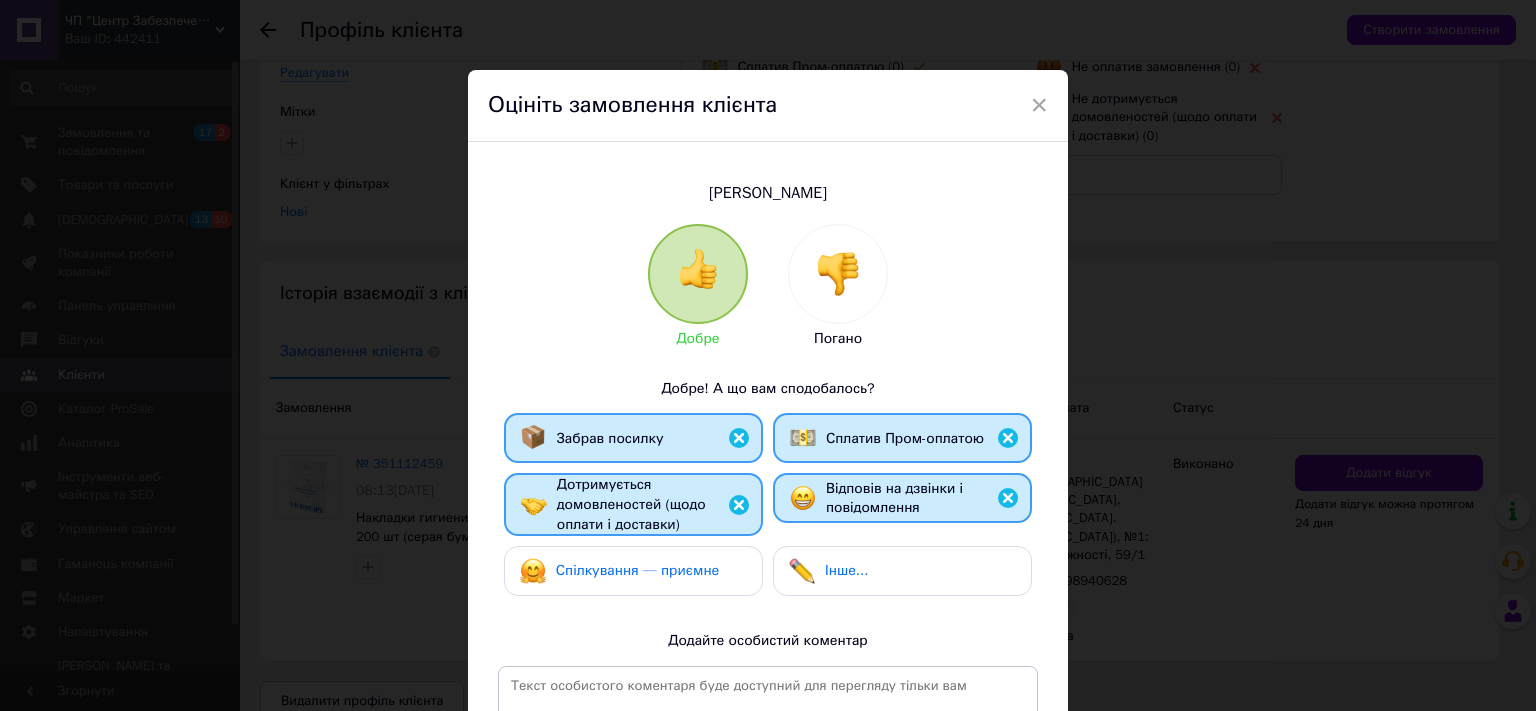 click on "Спілкування — приємне" at bounding box center [638, 570] 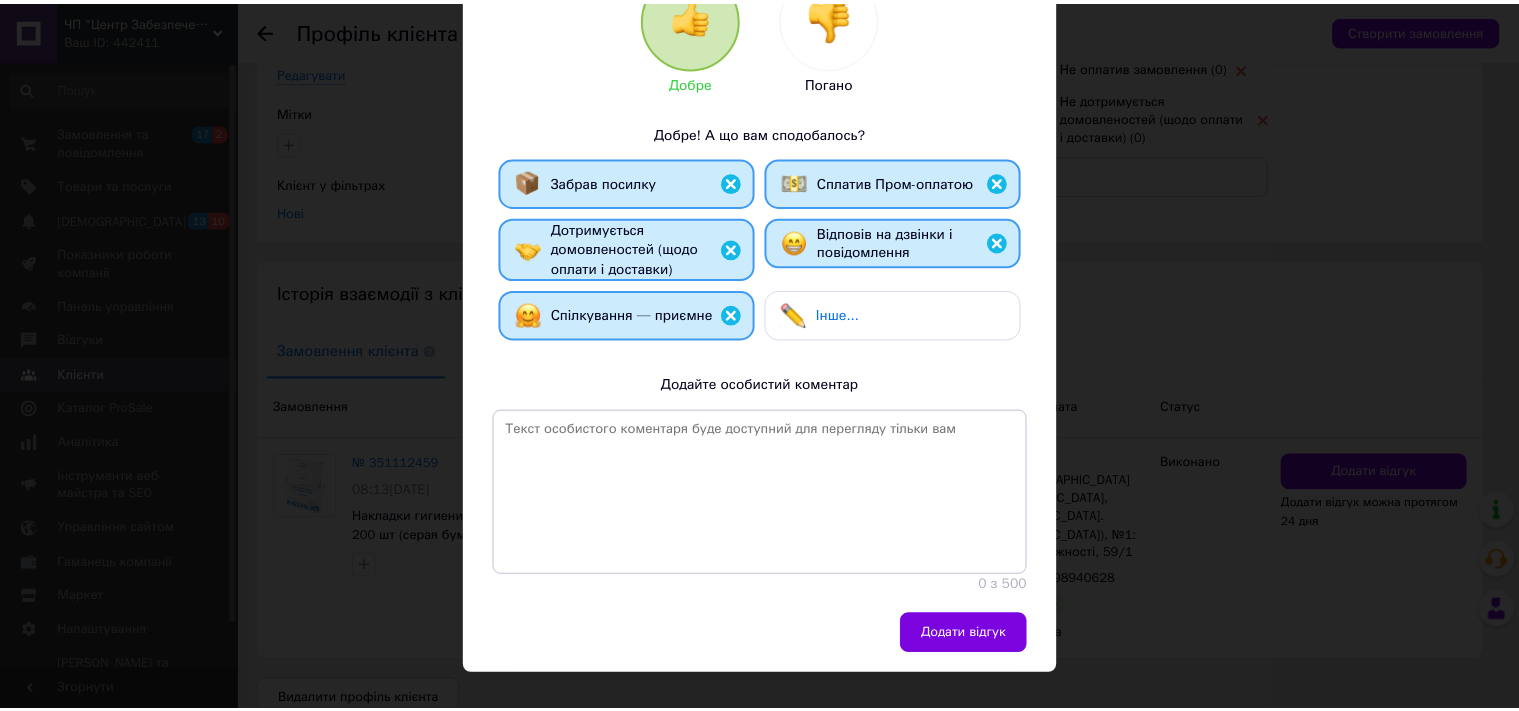 scroll, scrollTop: 318, scrollLeft: 0, axis: vertical 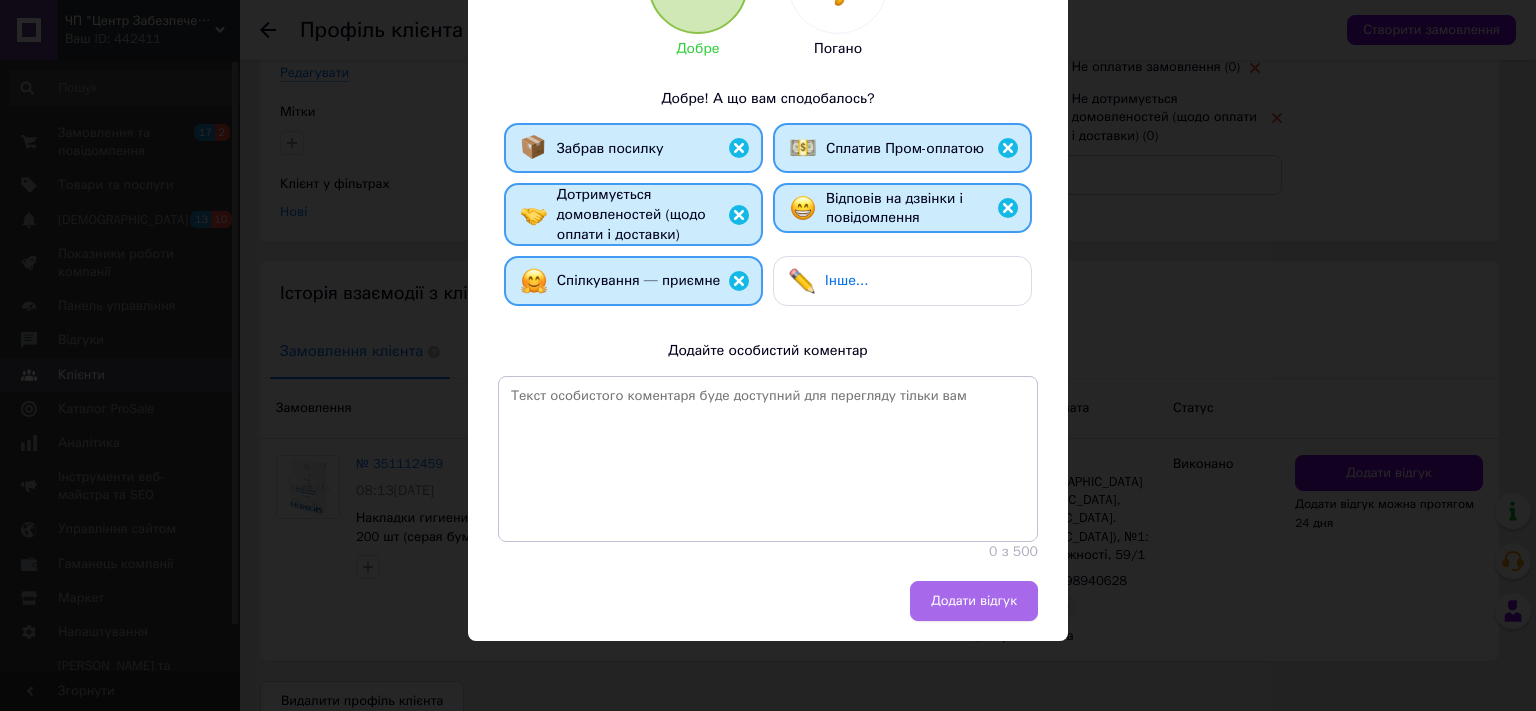click on "Додати відгук" at bounding box center [974, 601] 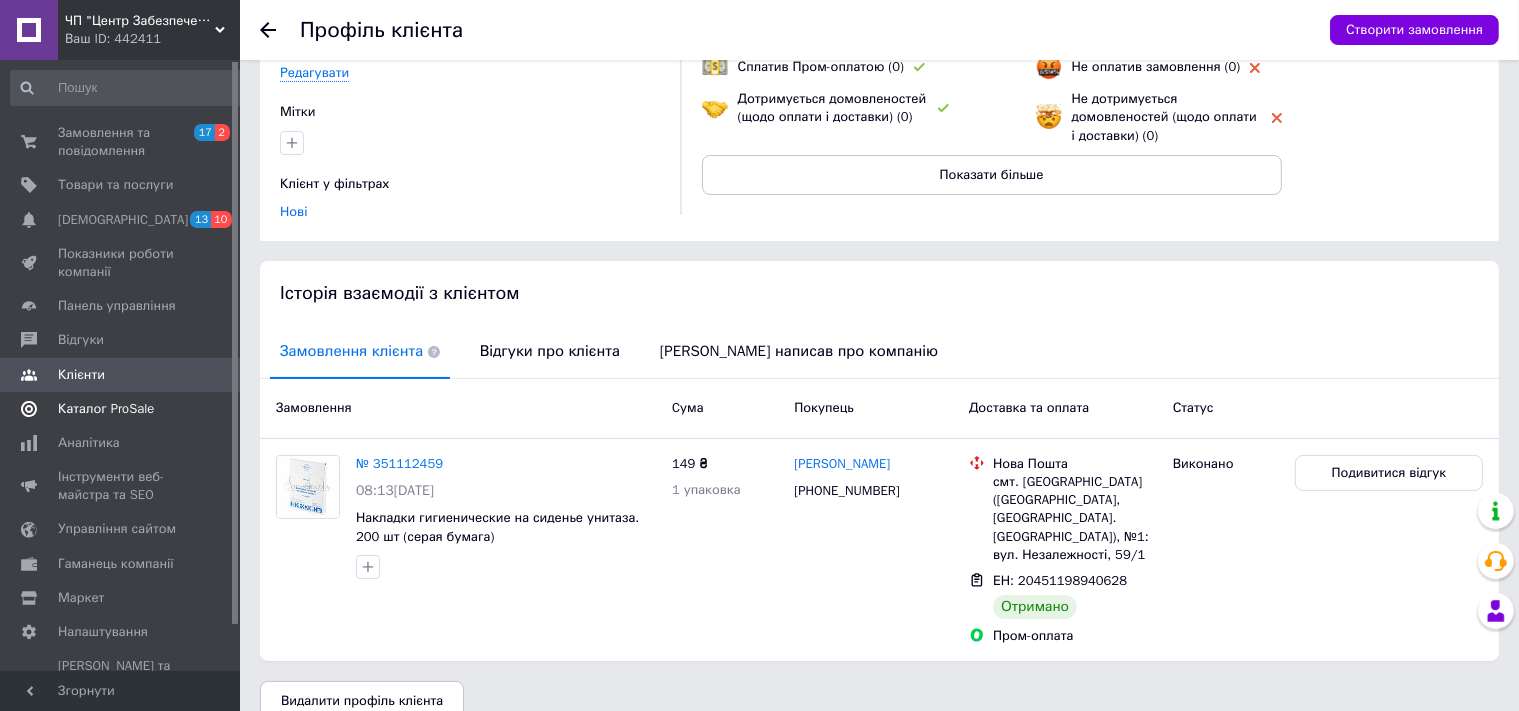 click on "Каталог ProSale" at bounding box center [106, 409] 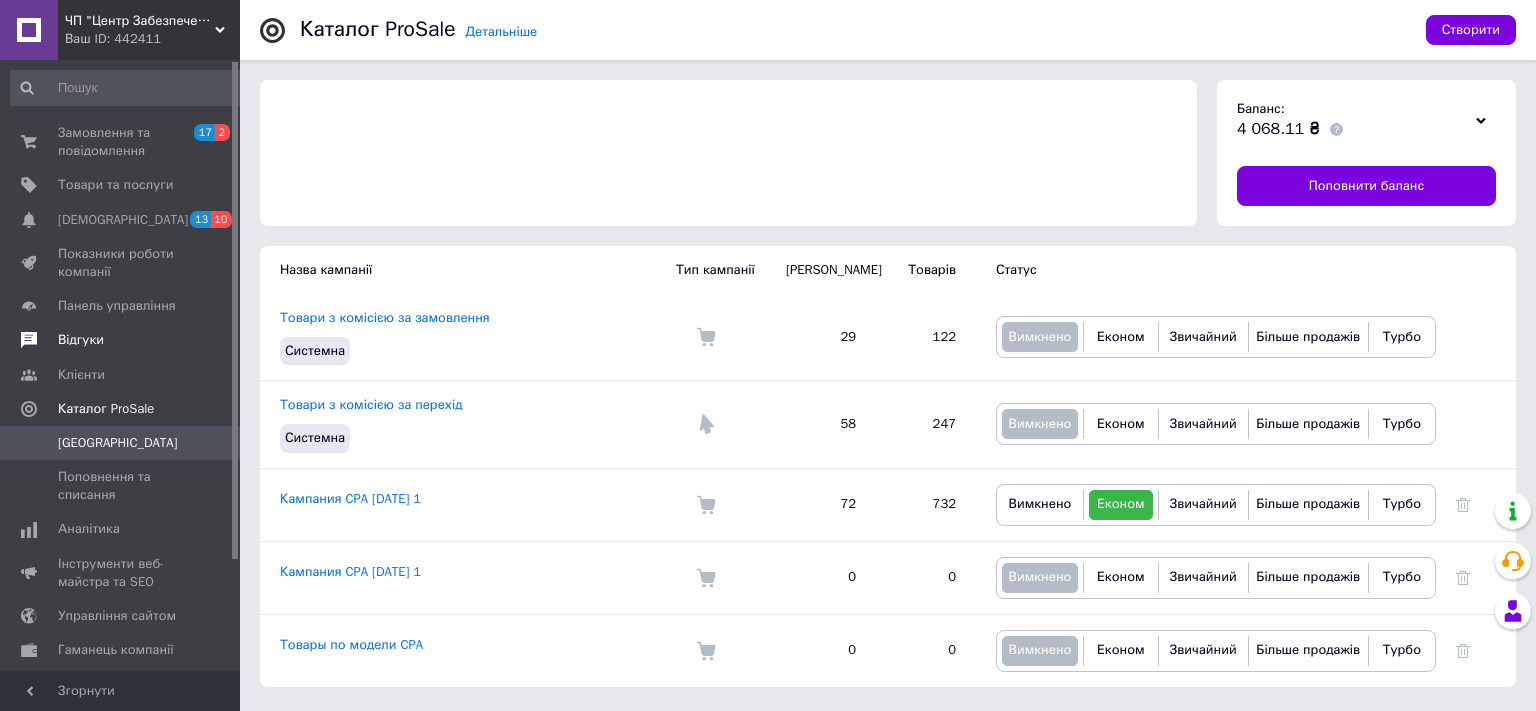 click on "Відгуки" at bounding box center [81, 340] 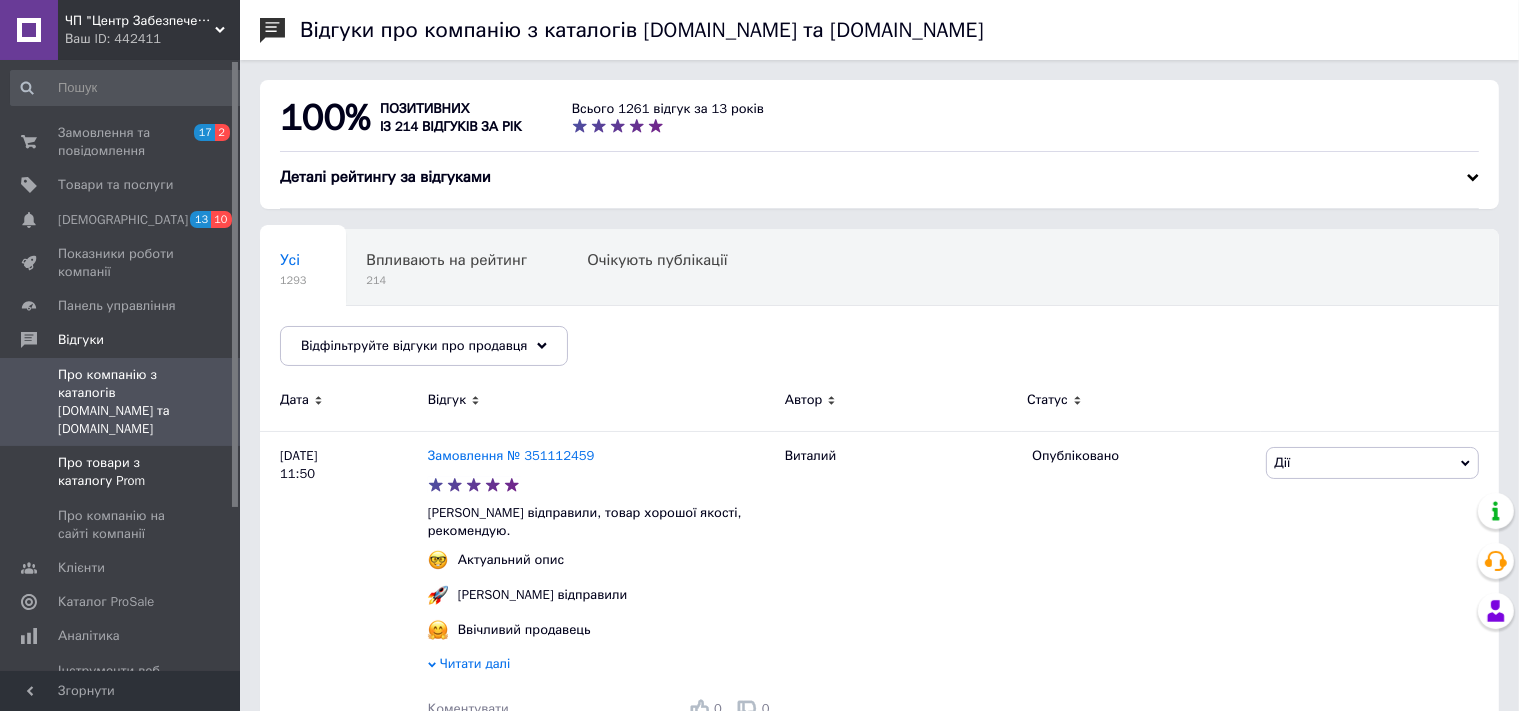 click on "Про товари з каталогу Prom" at bounding box center (121, 472) 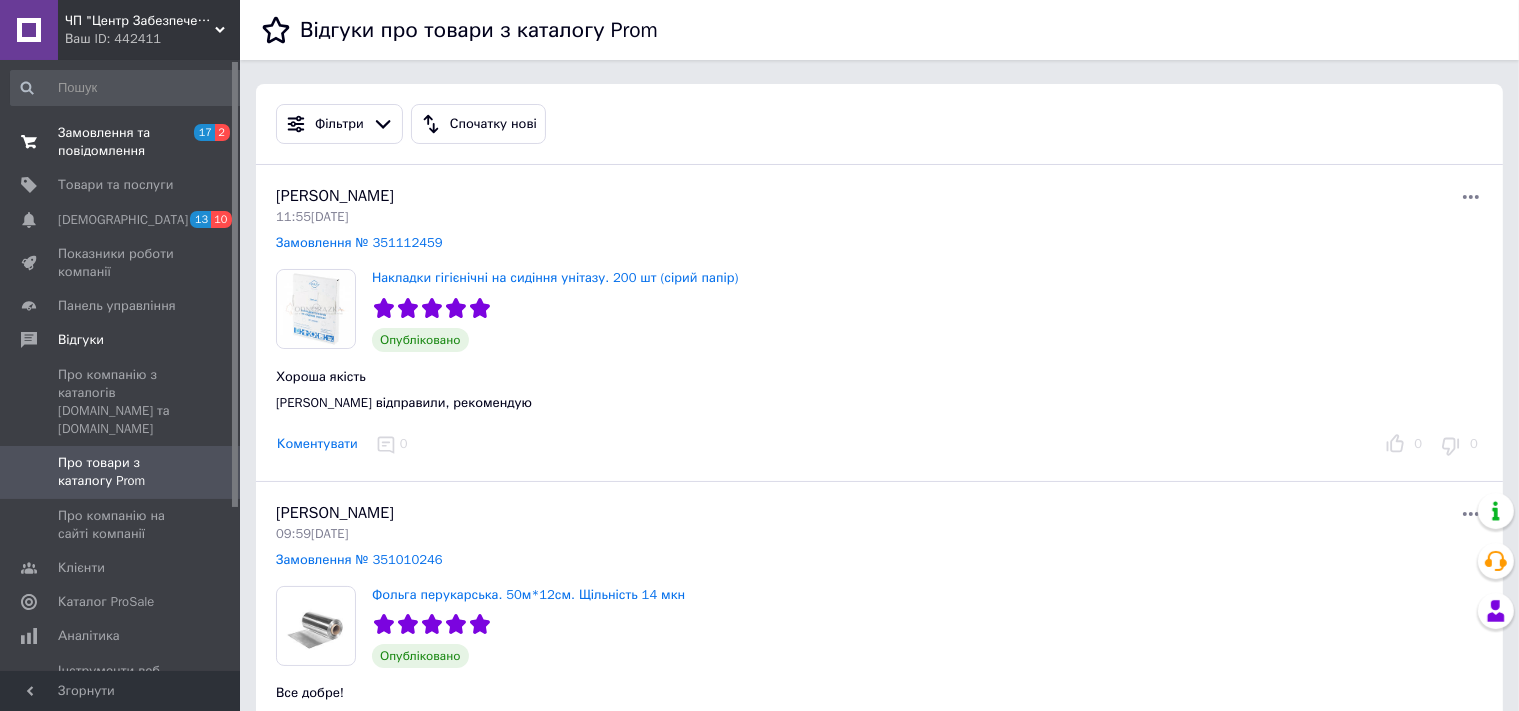 click on "Замовлення та повідомлення" at bounding box center [121, 142] 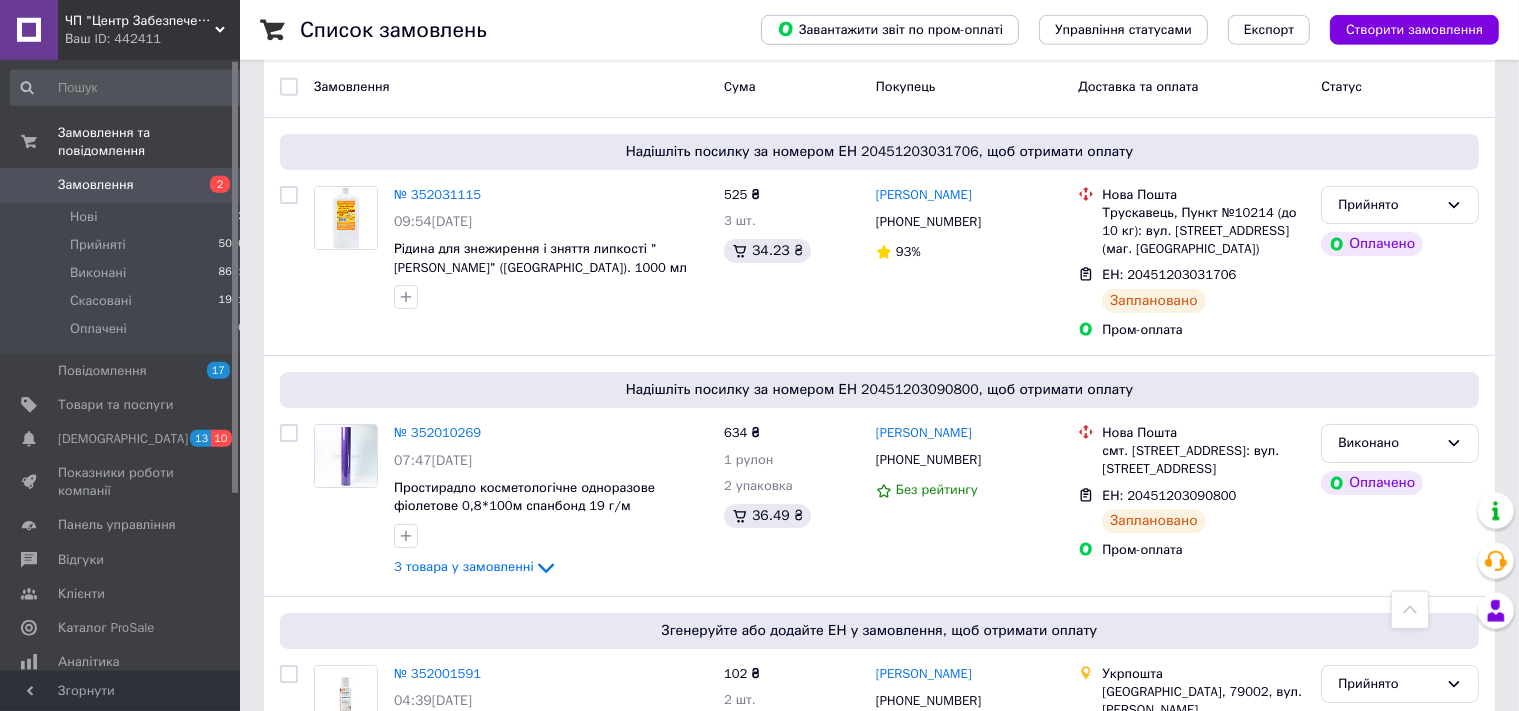 scroll, scrollTop: 0, scrollLeft: 0, axis: both 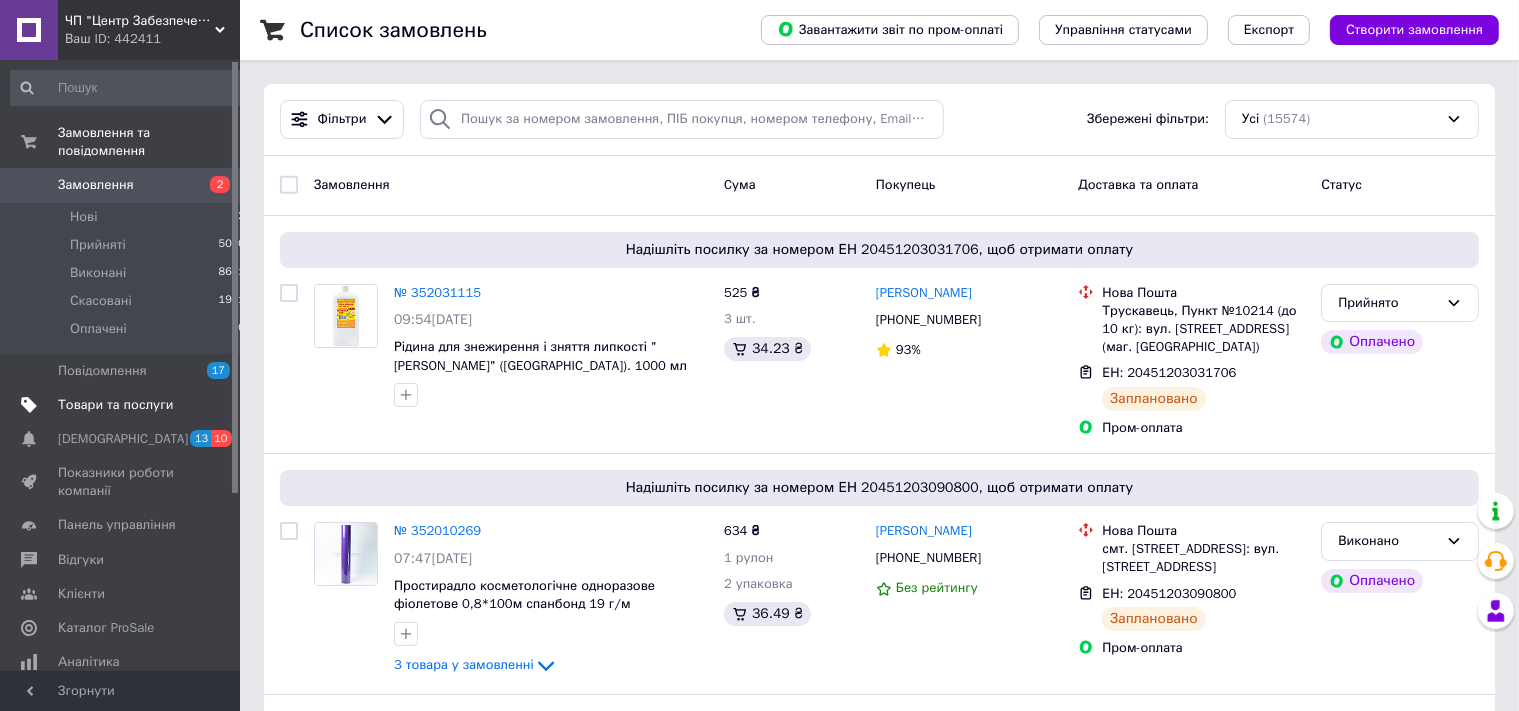click on "Товари та послуги" at bounding box center [115, 405] 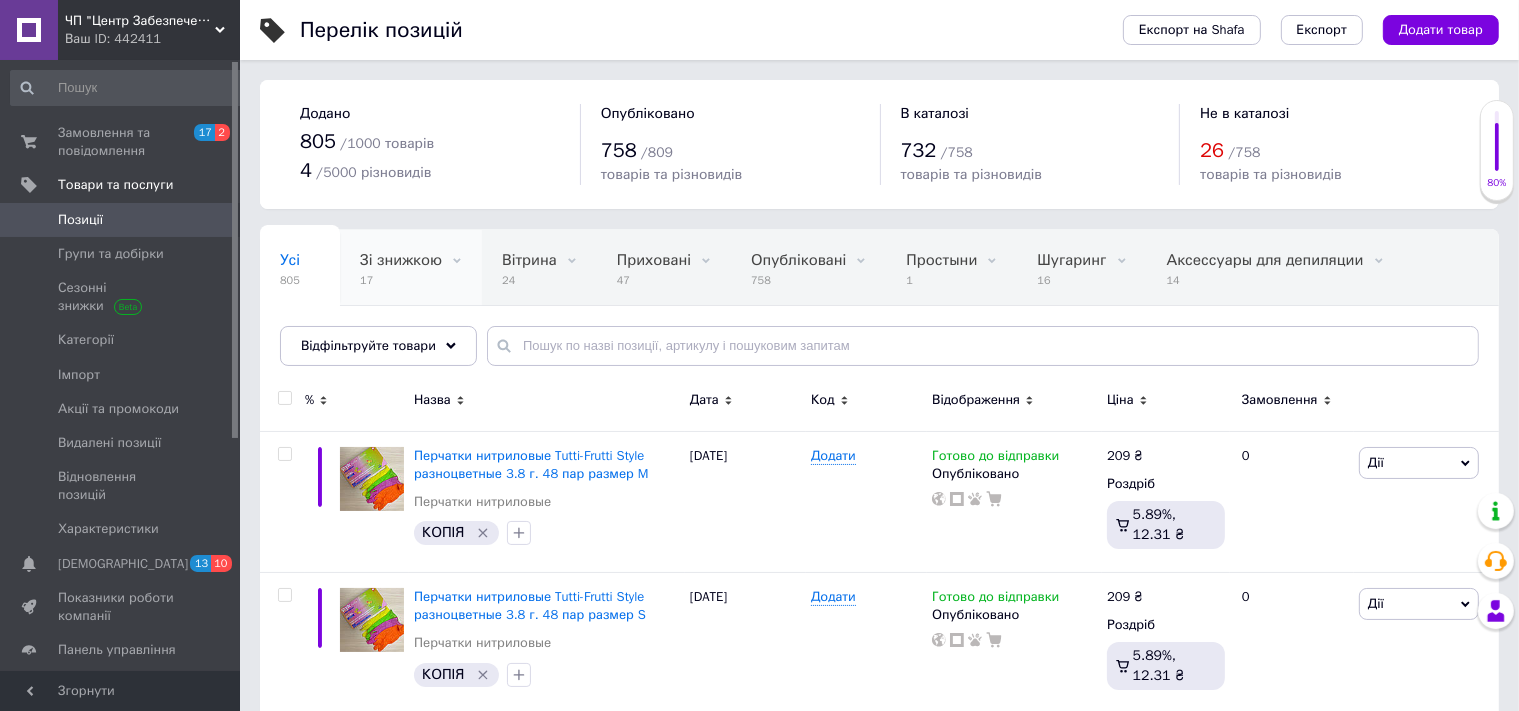 click on "17" at bounding box center (401, 280) 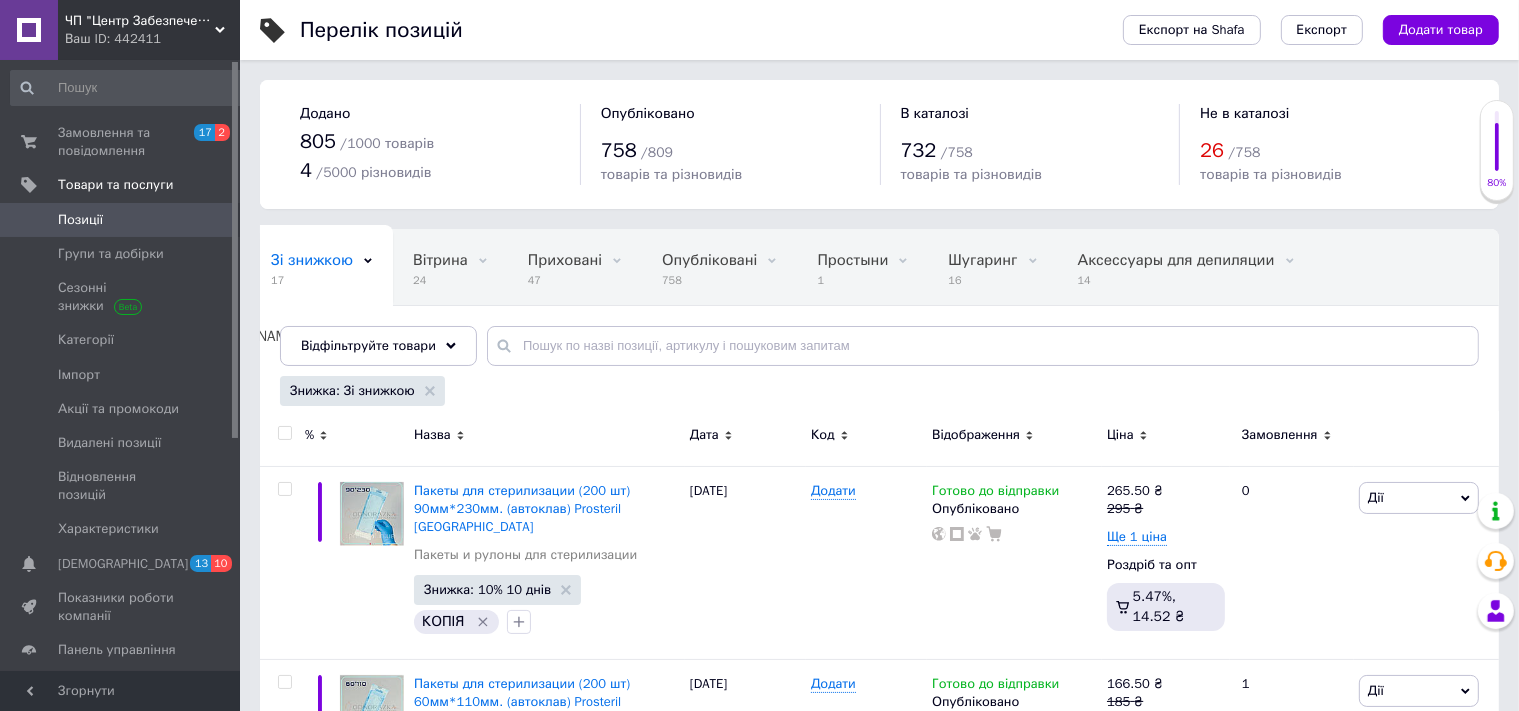 click at bounding box center [284, 433] 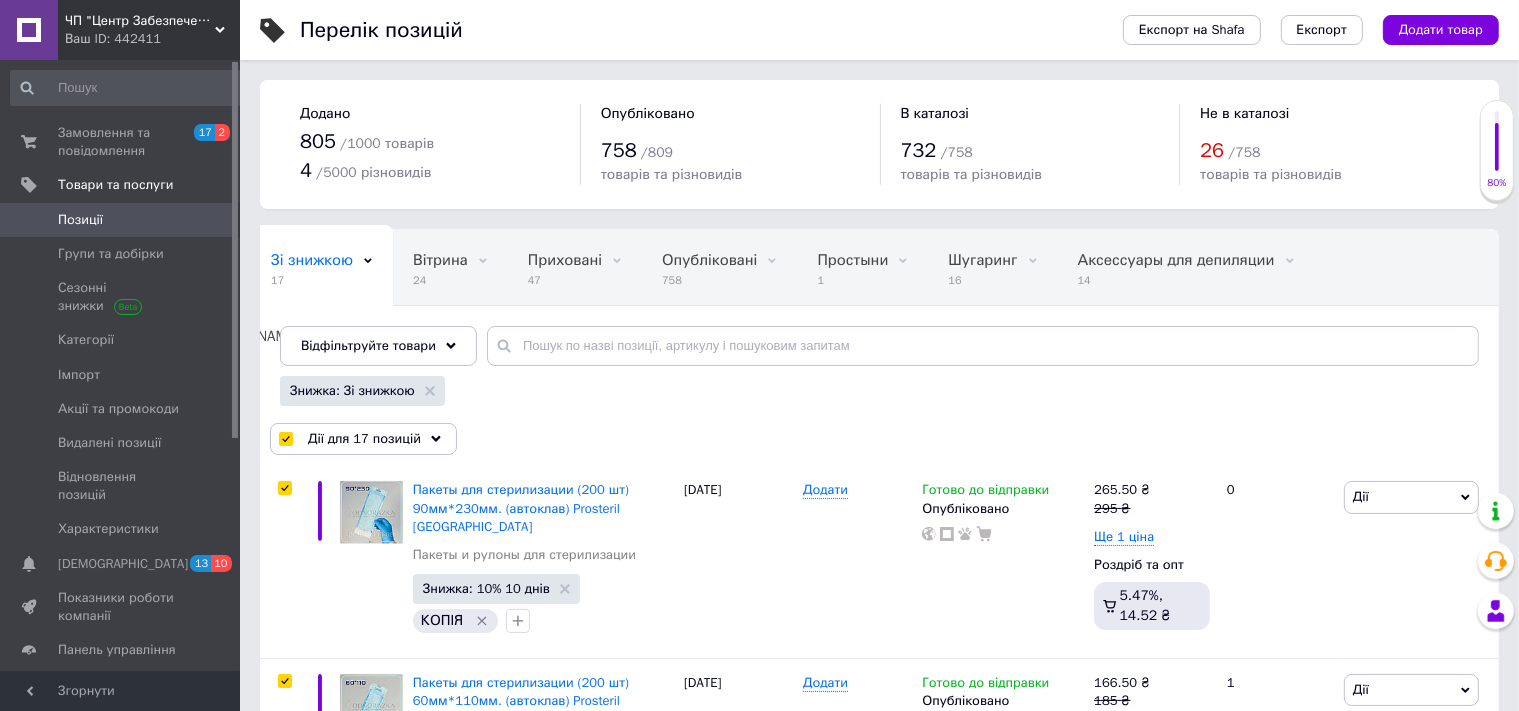 checkbox on "true" 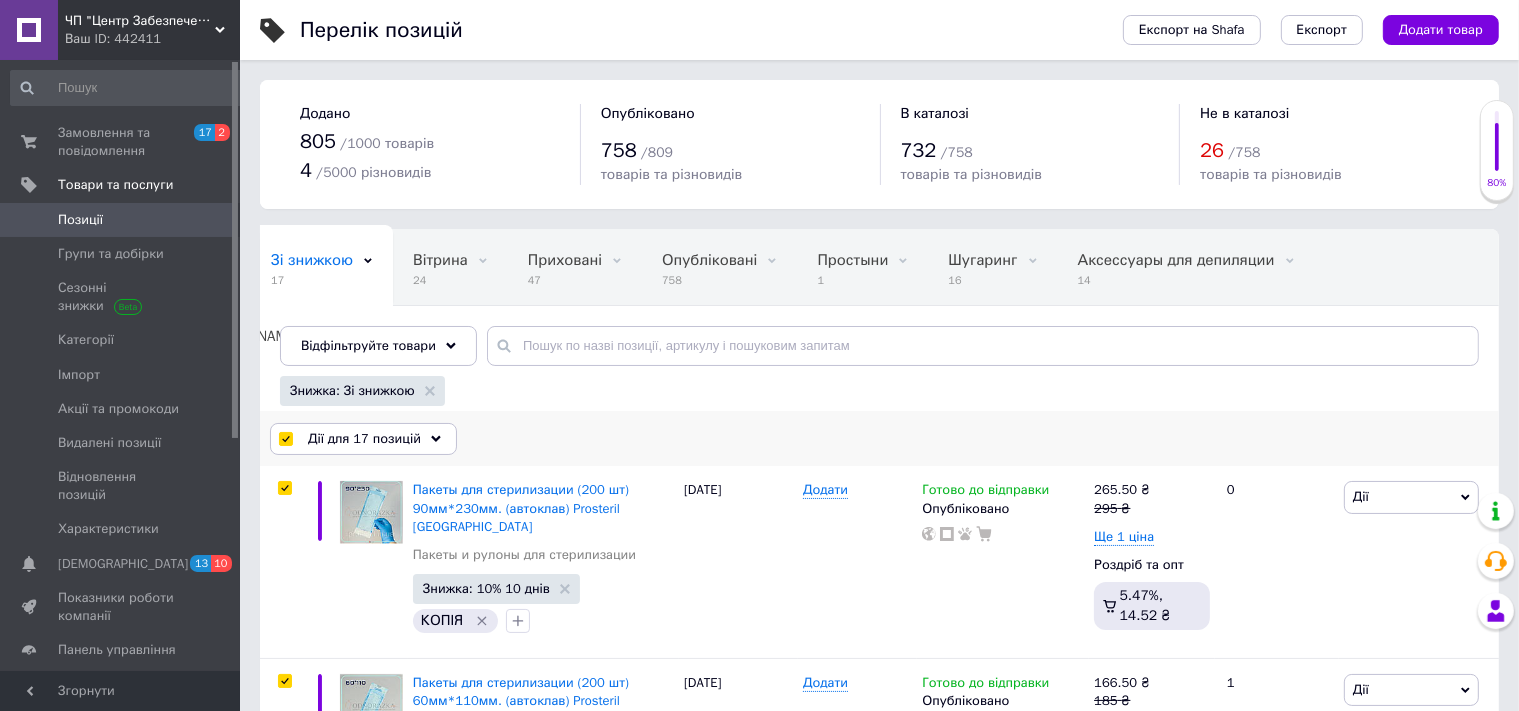 click on "Дії для 17 позицій" at bounding box center [364, 439] 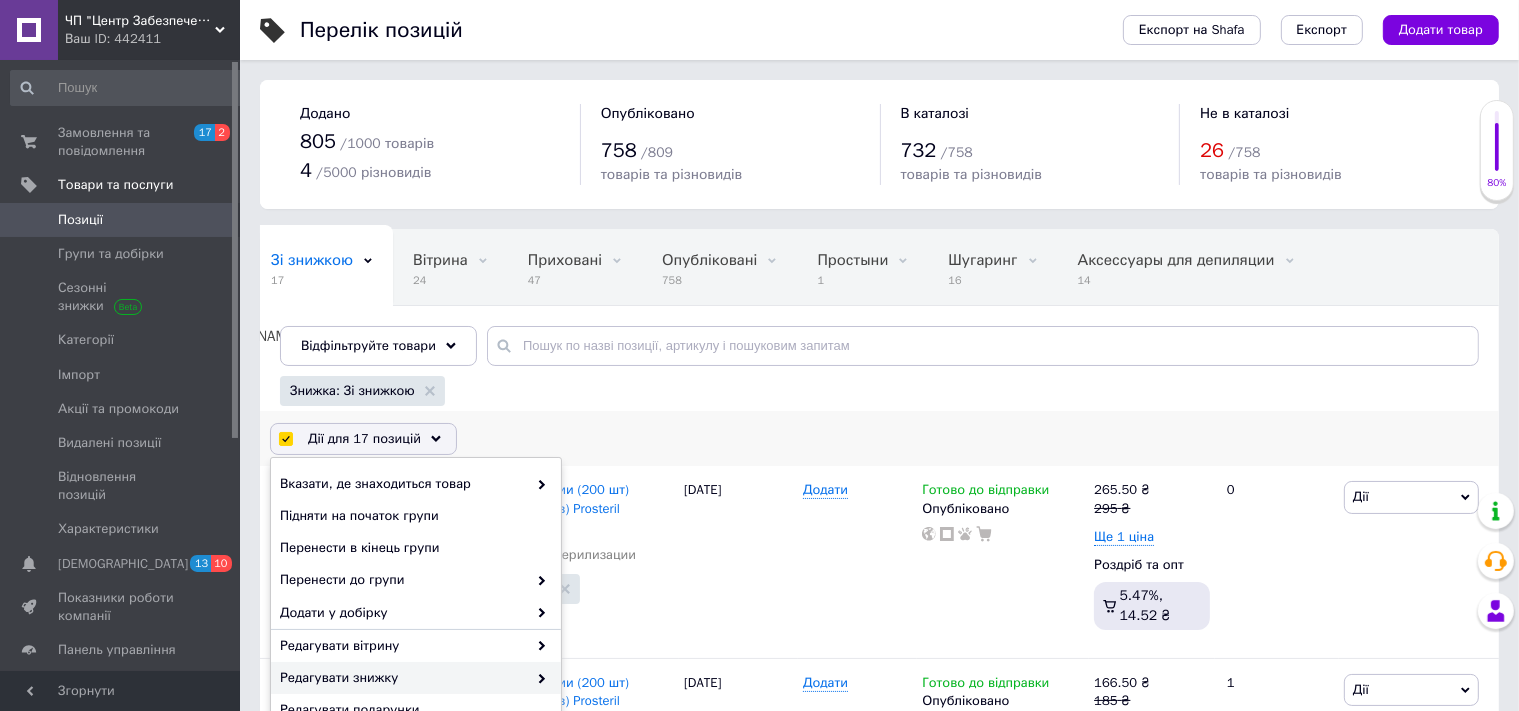 click on "Редагувати знижку" at bounding box center (403, 678) 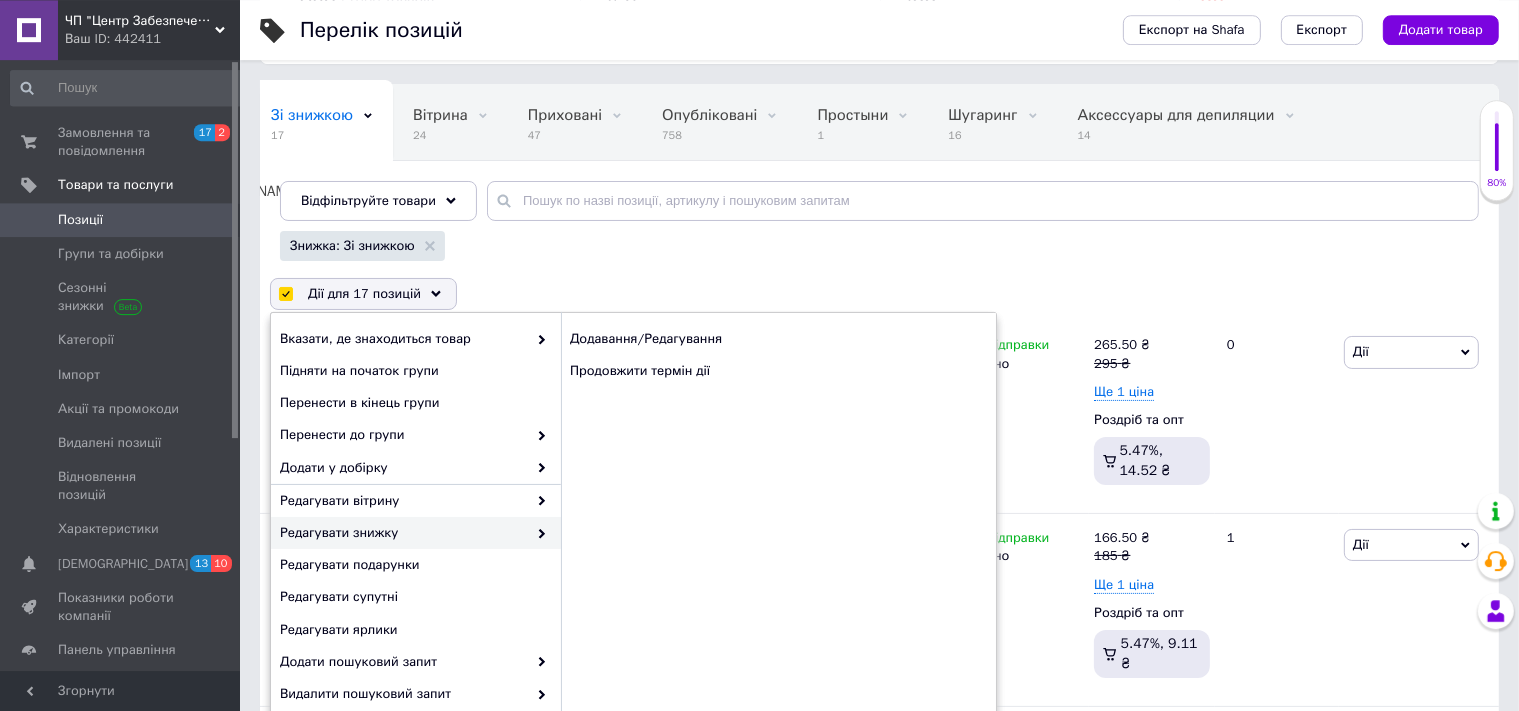 scroll, scrollTop: 193, scrollLeft: 0, axis: vertical 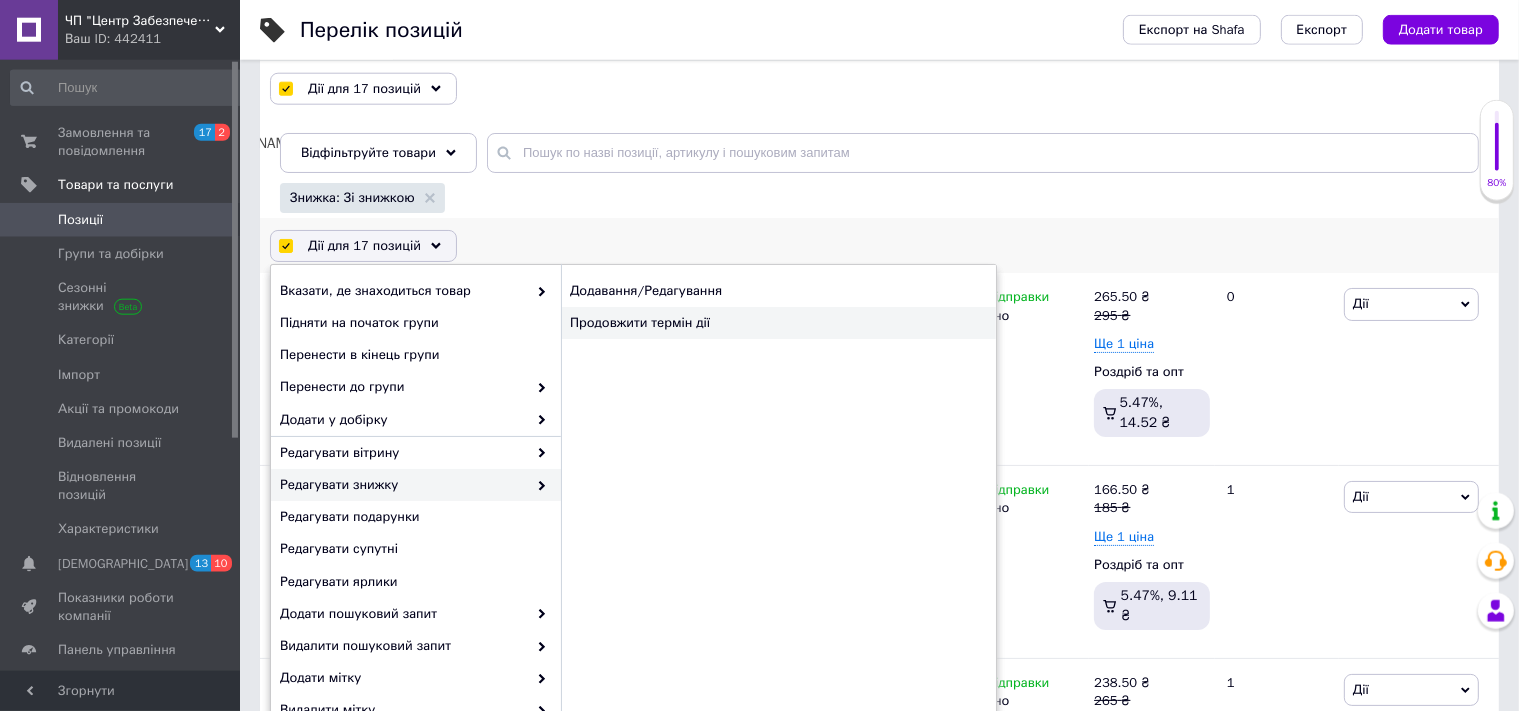 click on "Продовжити термін дії" at bounding box center (778, 323) 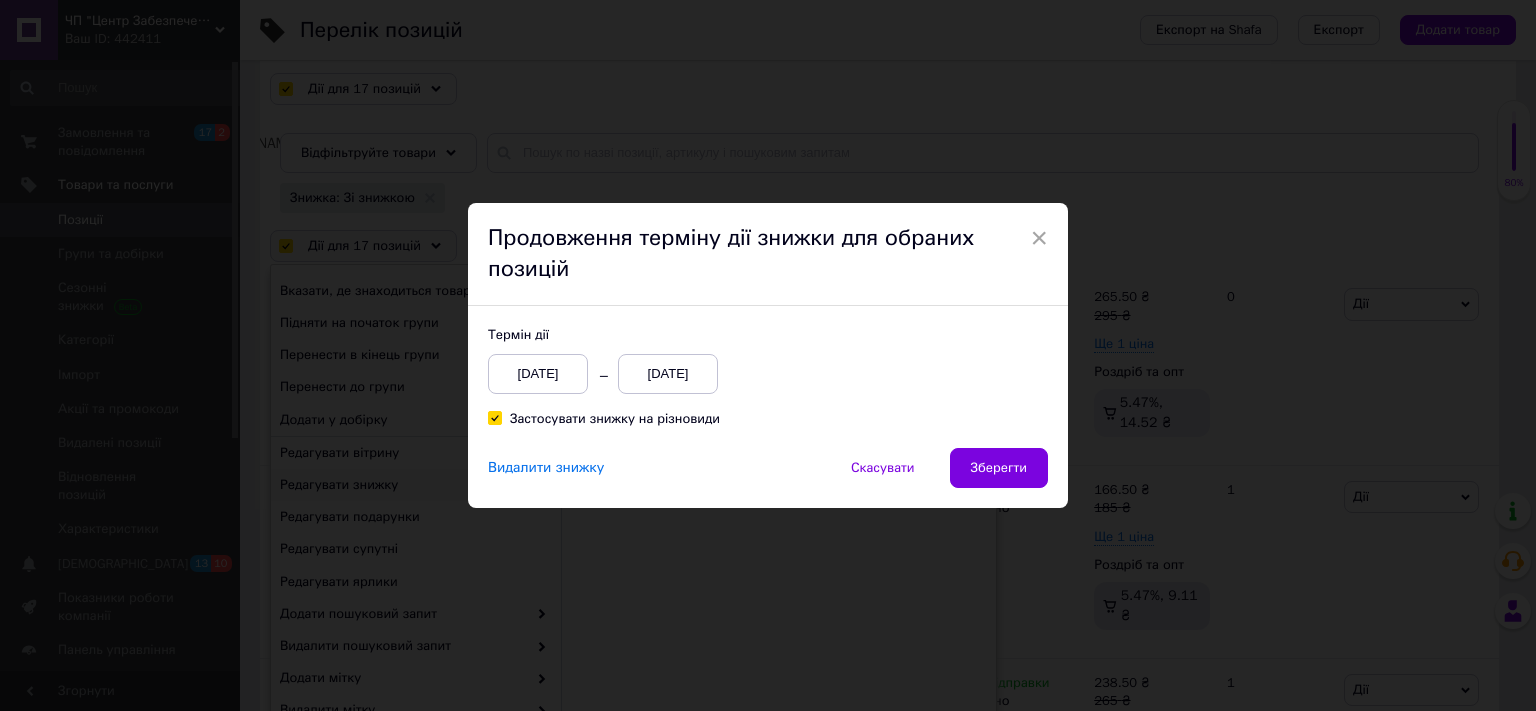 click on "[DATE]" at bounding box center [668, 374] 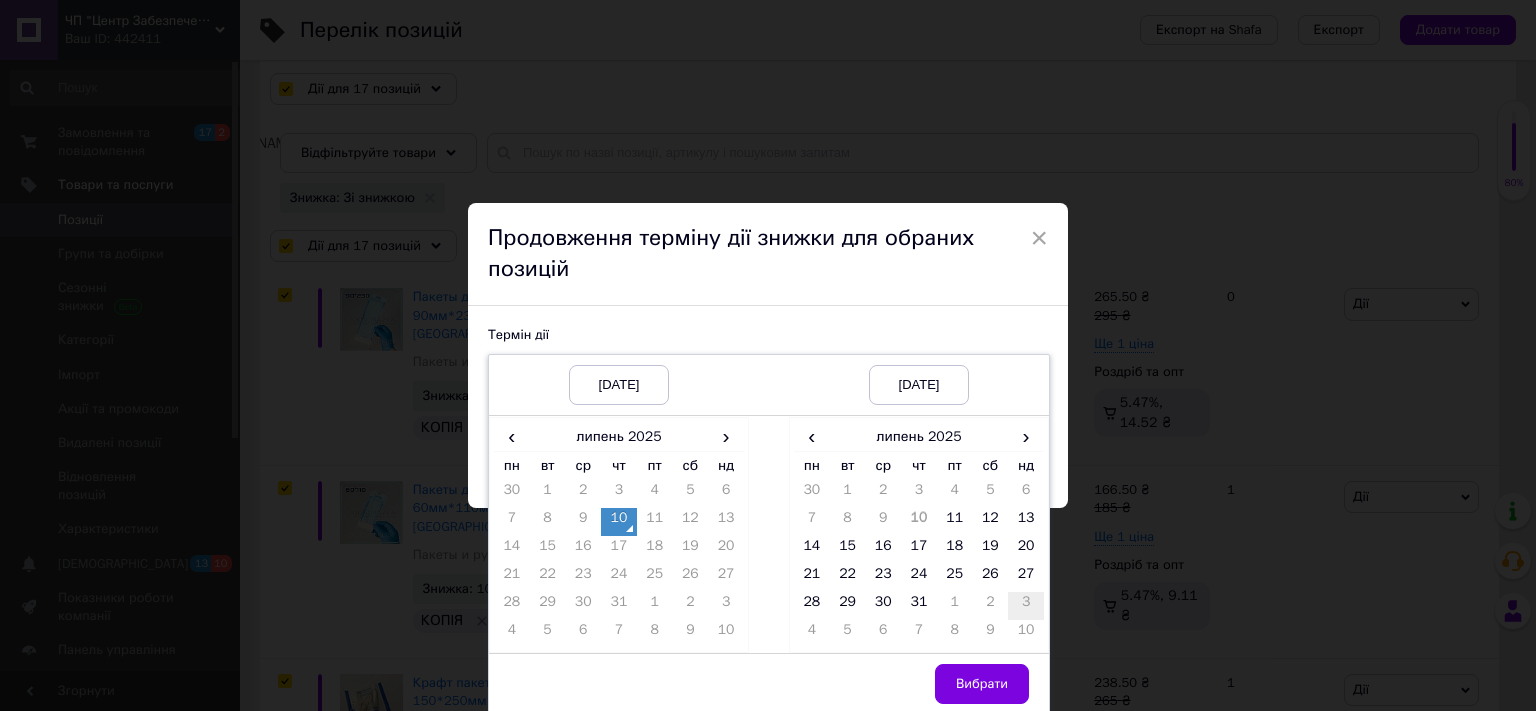 click on "3" at bounding box center [1026, 606] 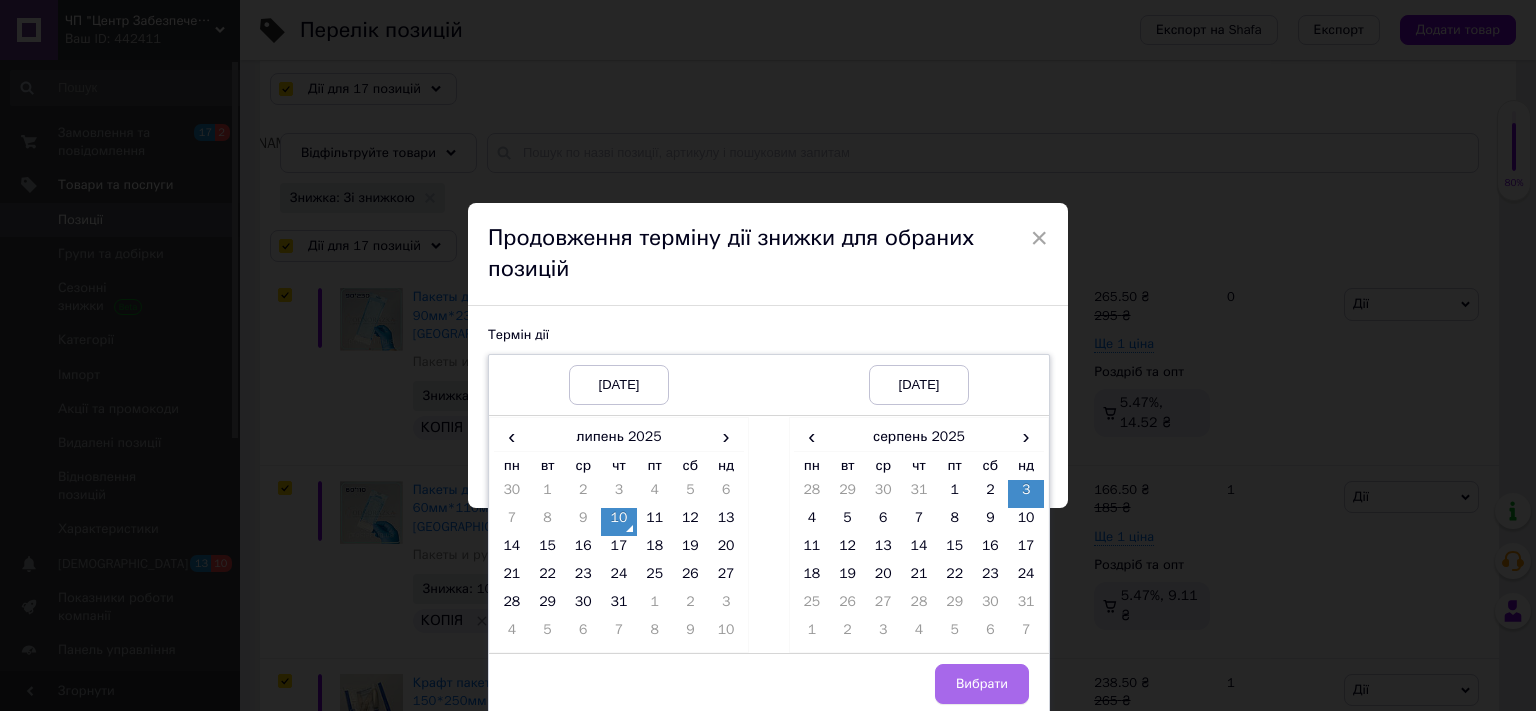 click on "Вибрати" at bounding box center (982, 684) 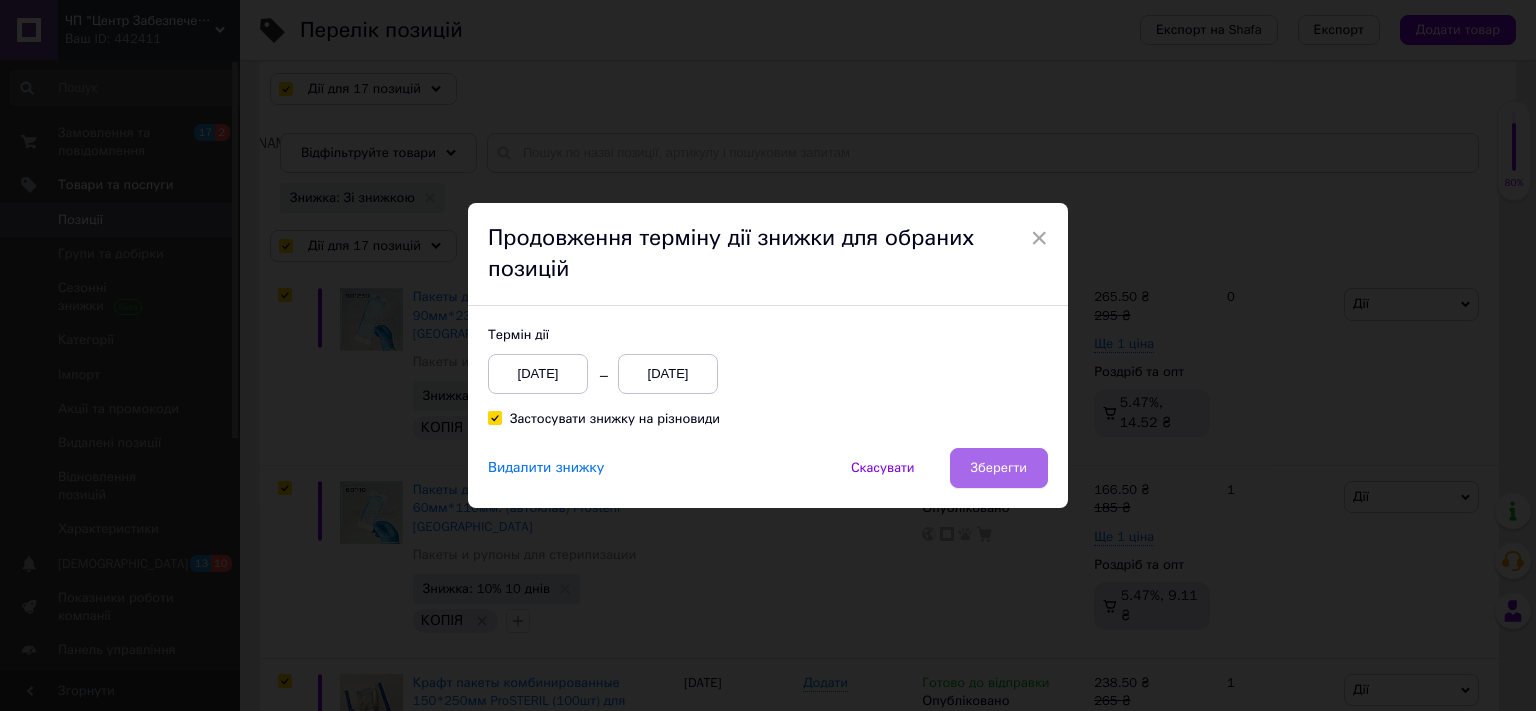 click on "Зберегти" at bounding box center (999, 468) 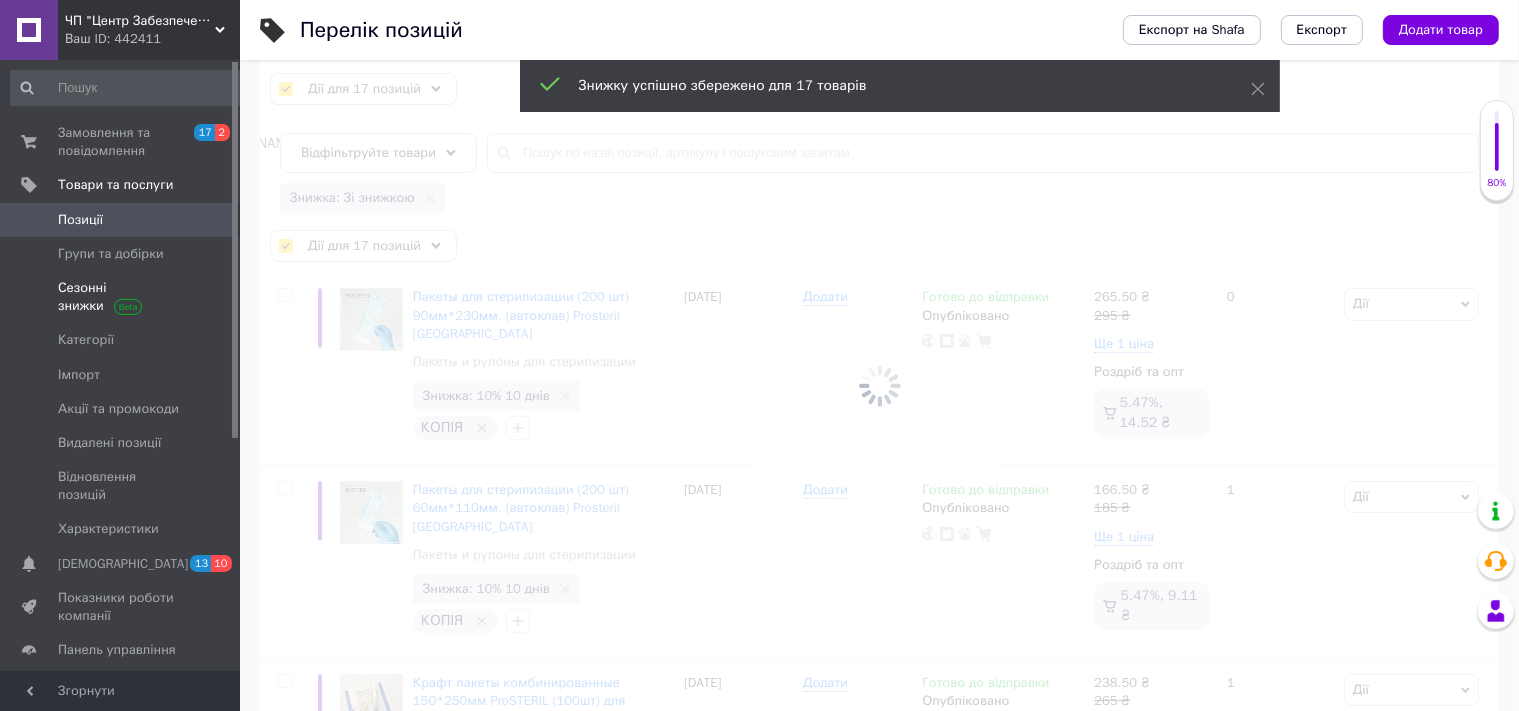 checkbox on "false" 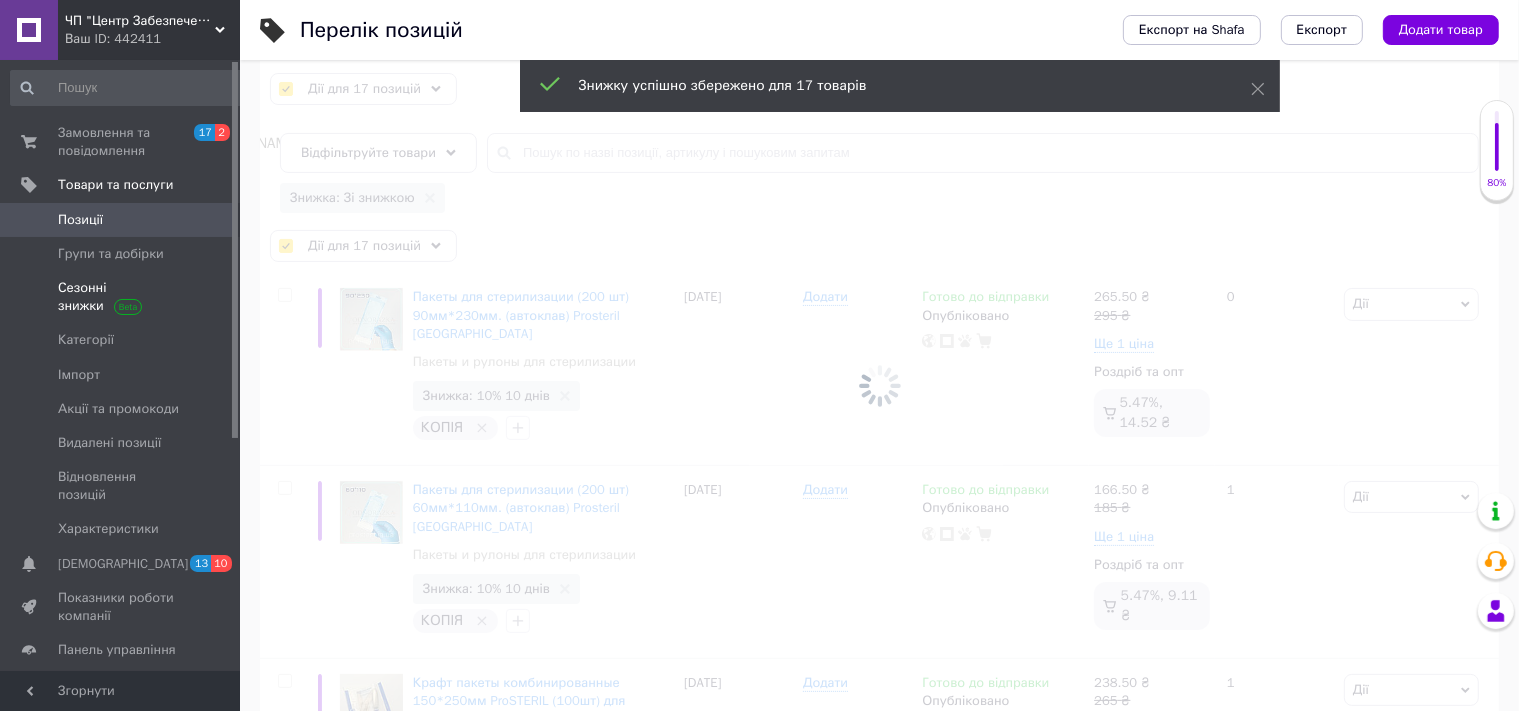 checkbox on "false" 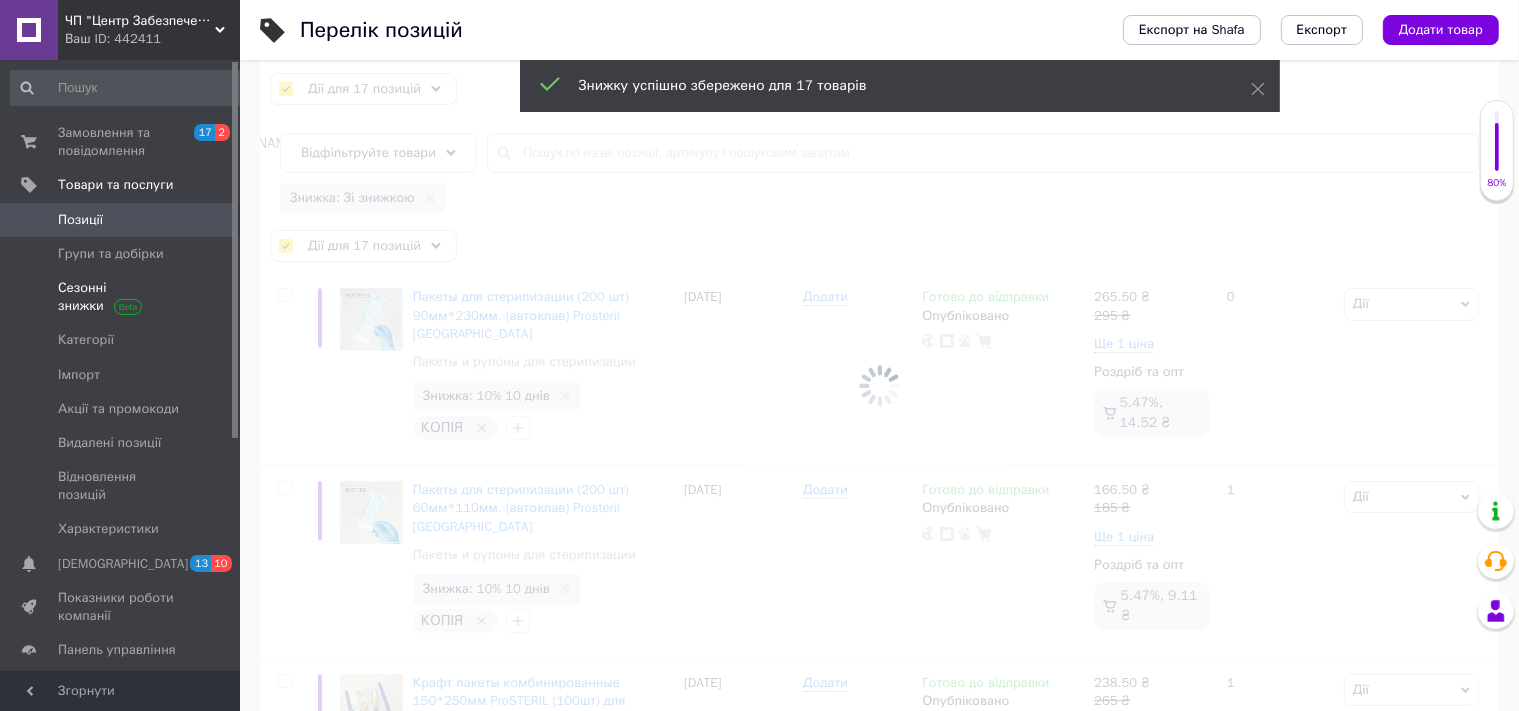 checkbox on "false" 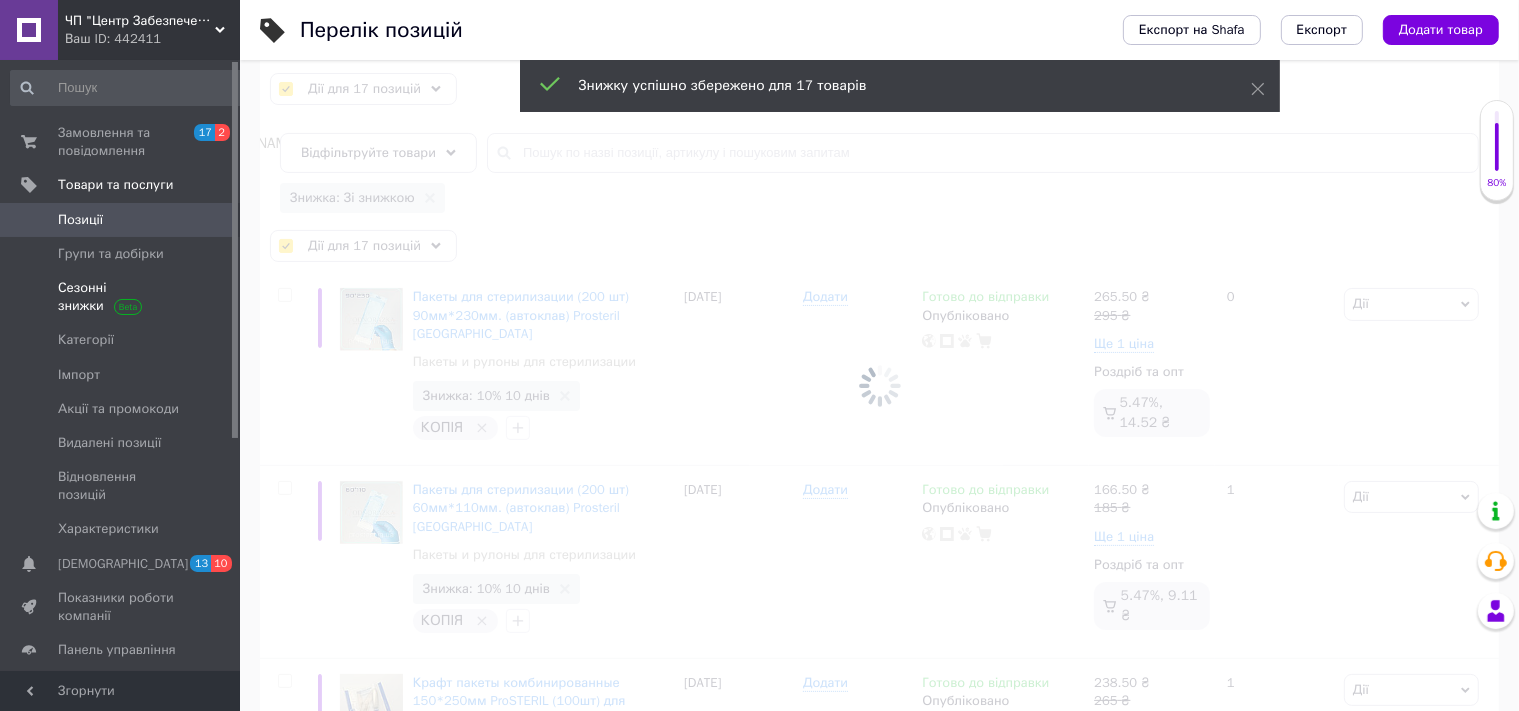 checkbox on "false" 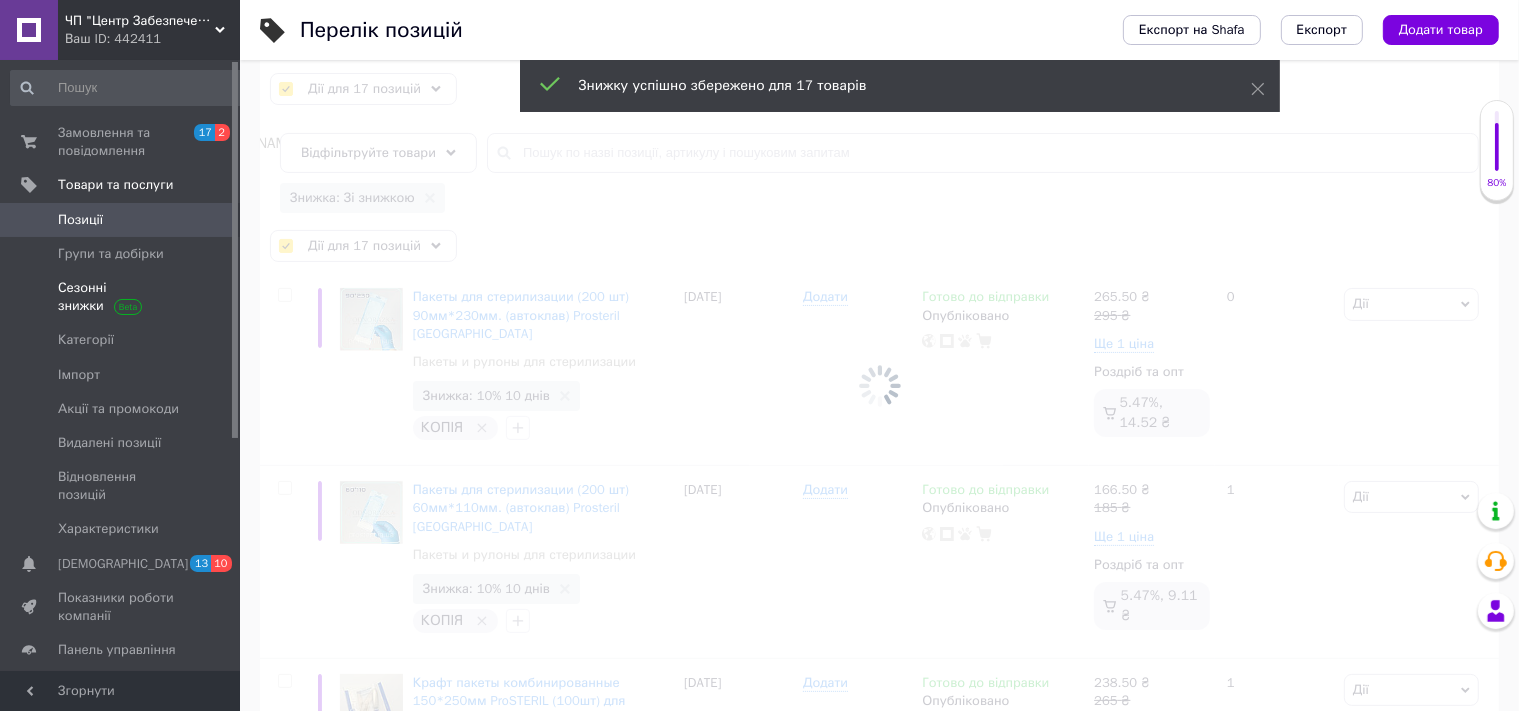 checkbox on "false" 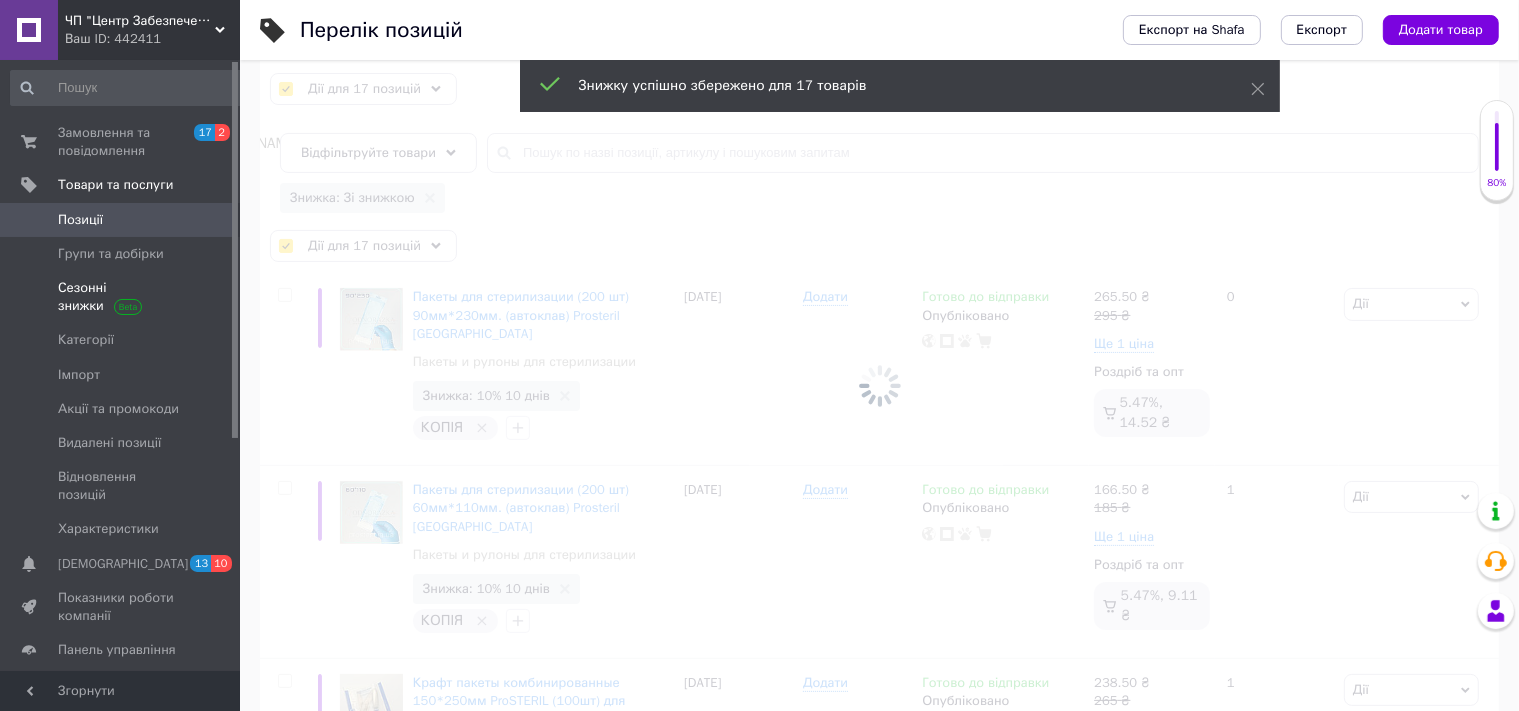 checkbox on "false" 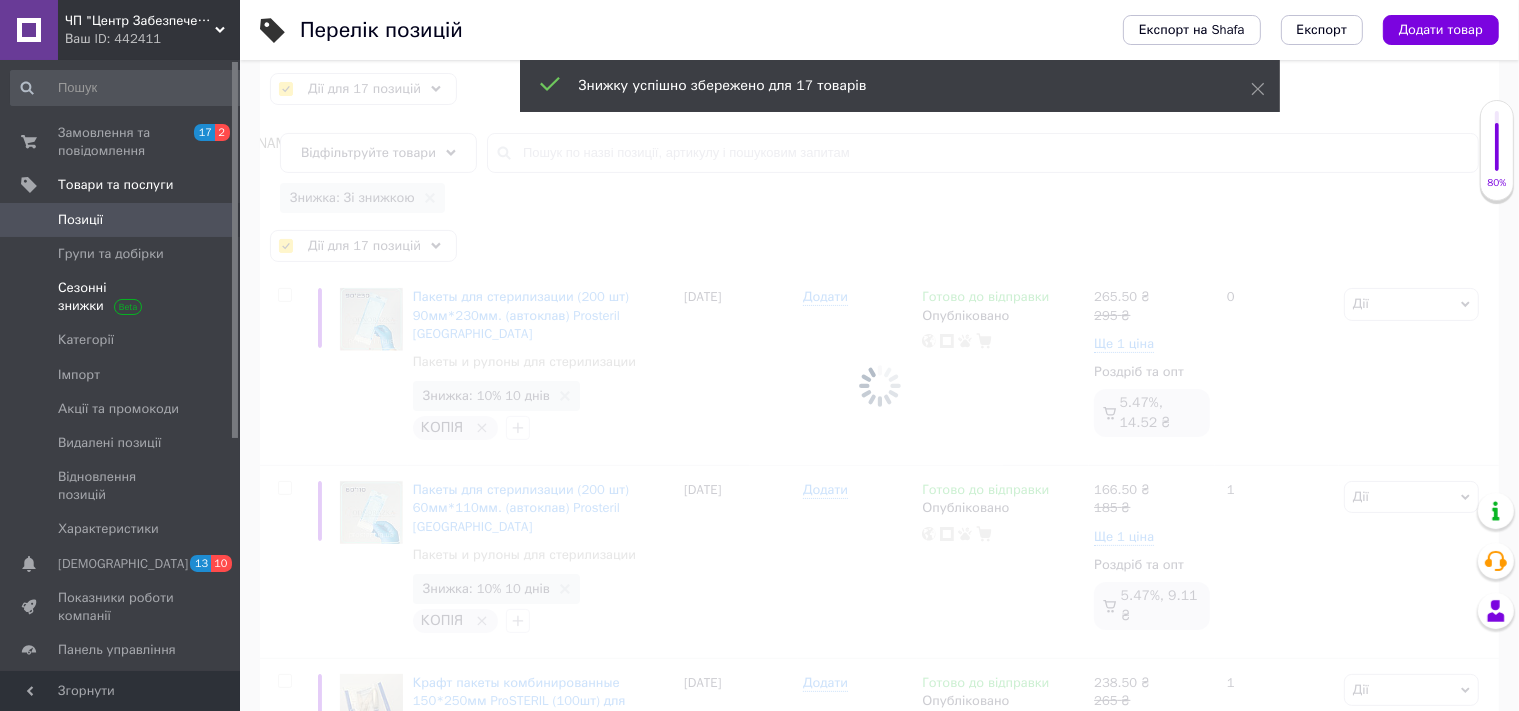 checkbox on "false" 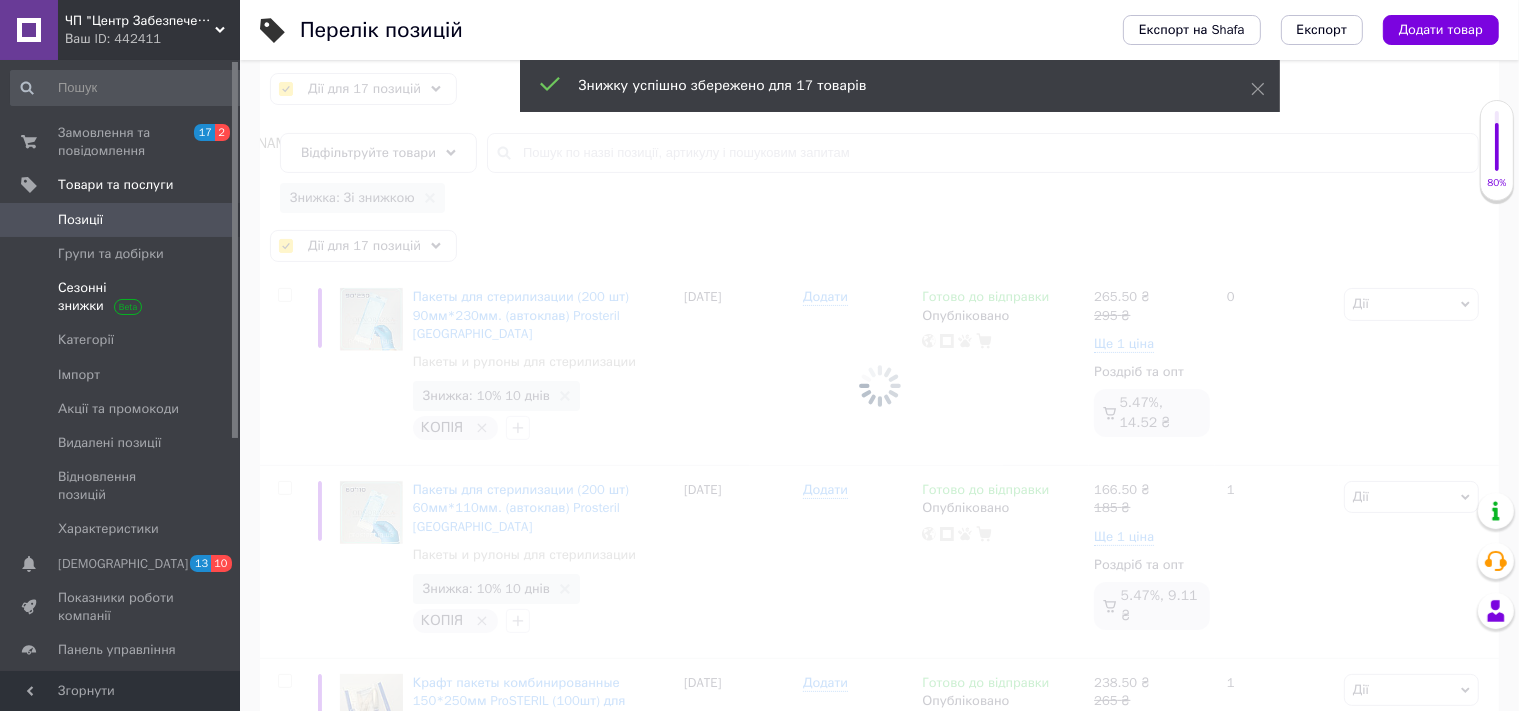 checkbox on "false" 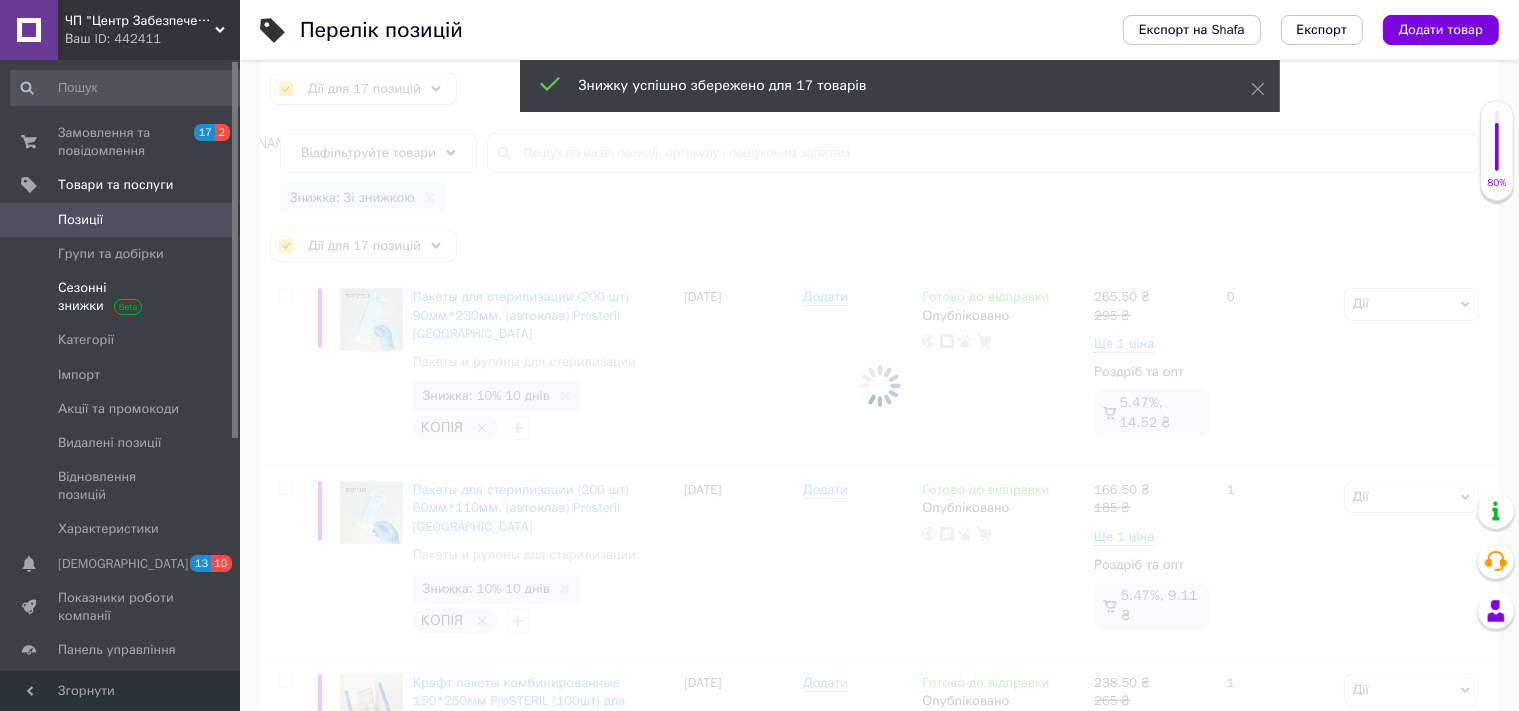 checkbox on "false" 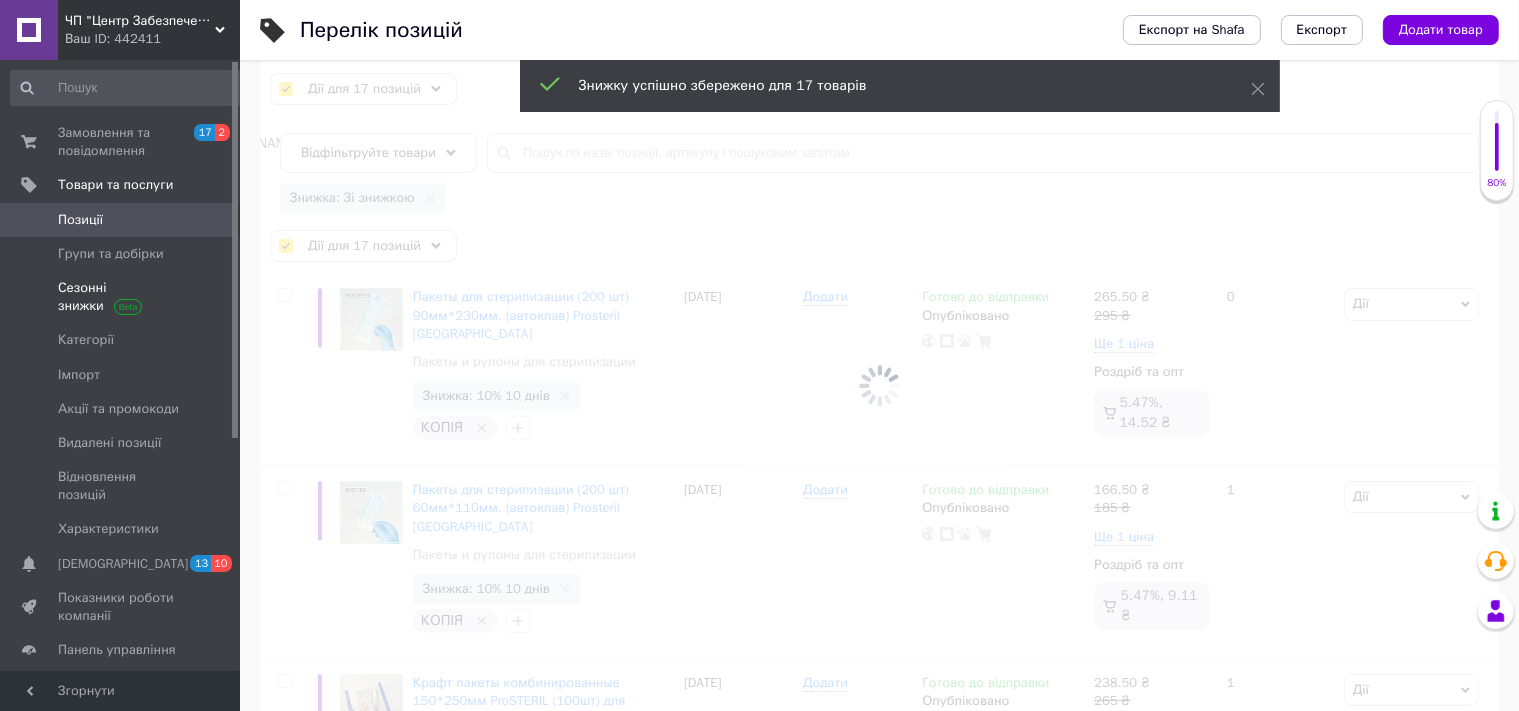 checkbox on "false" 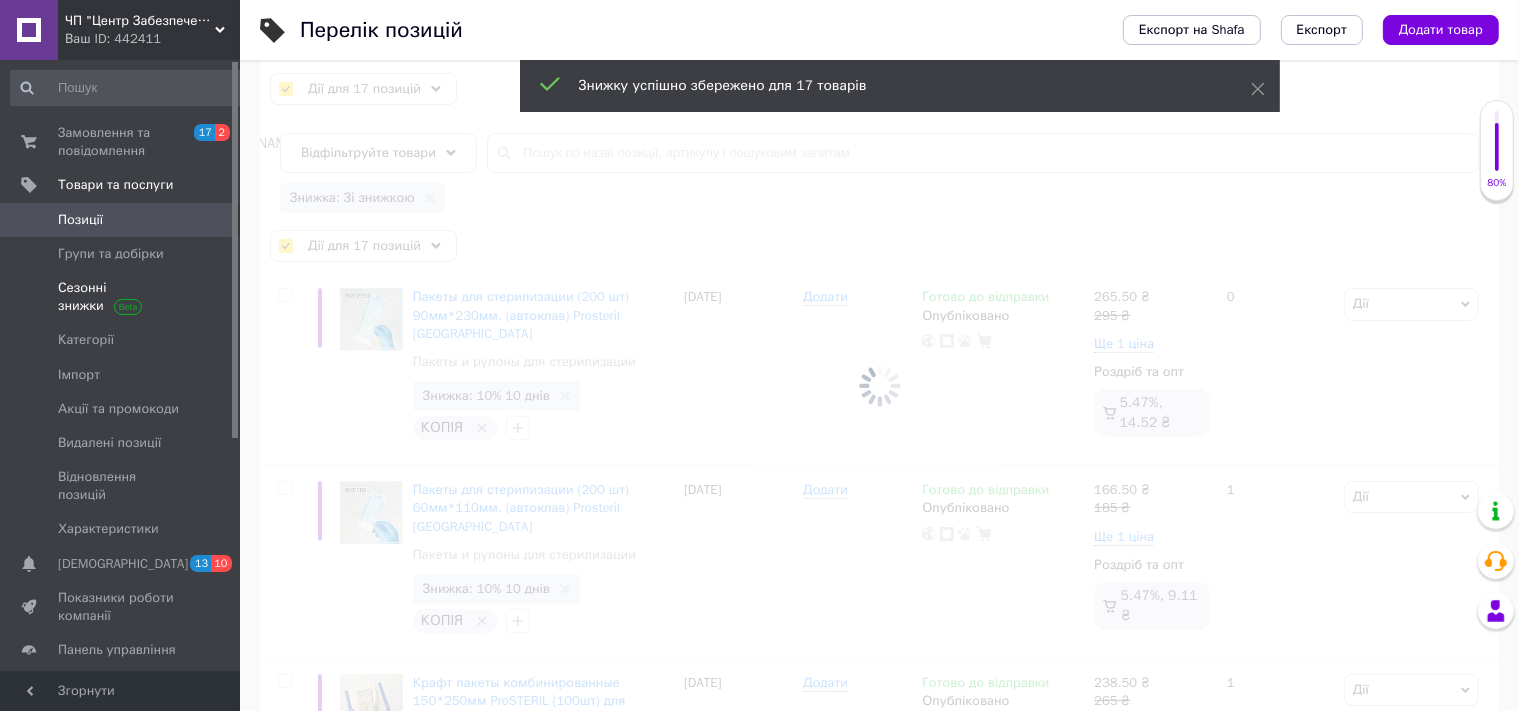 checkbox on "false" 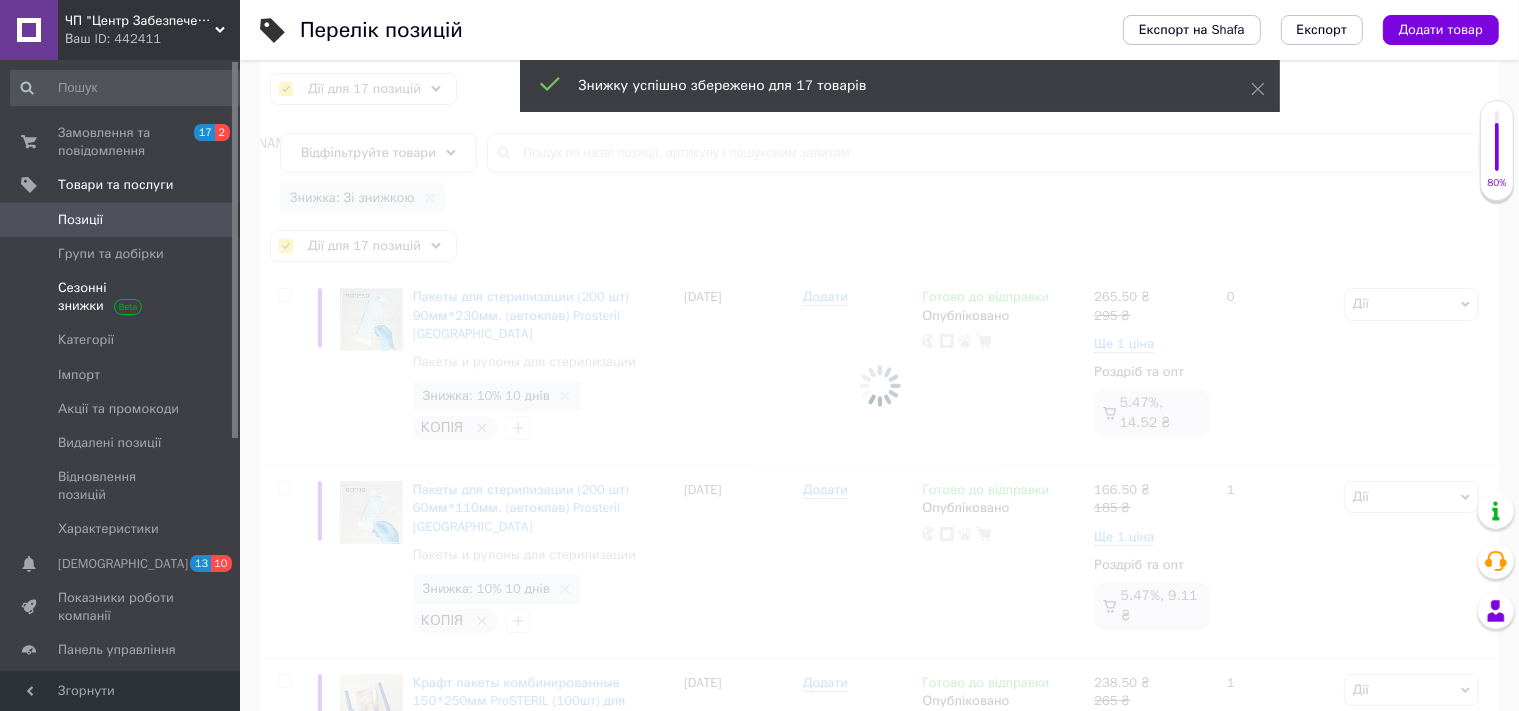 checkbox on "false" 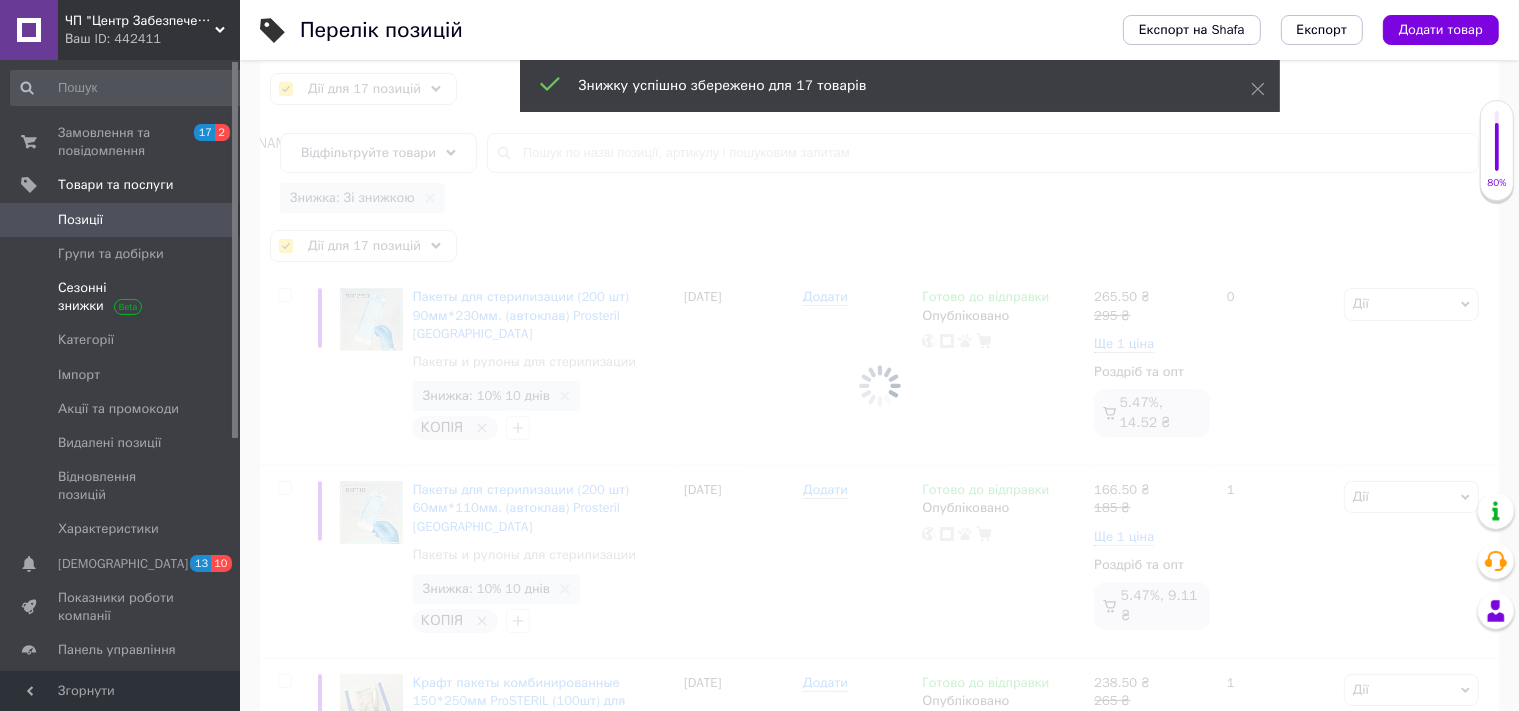 checkbox on "false" 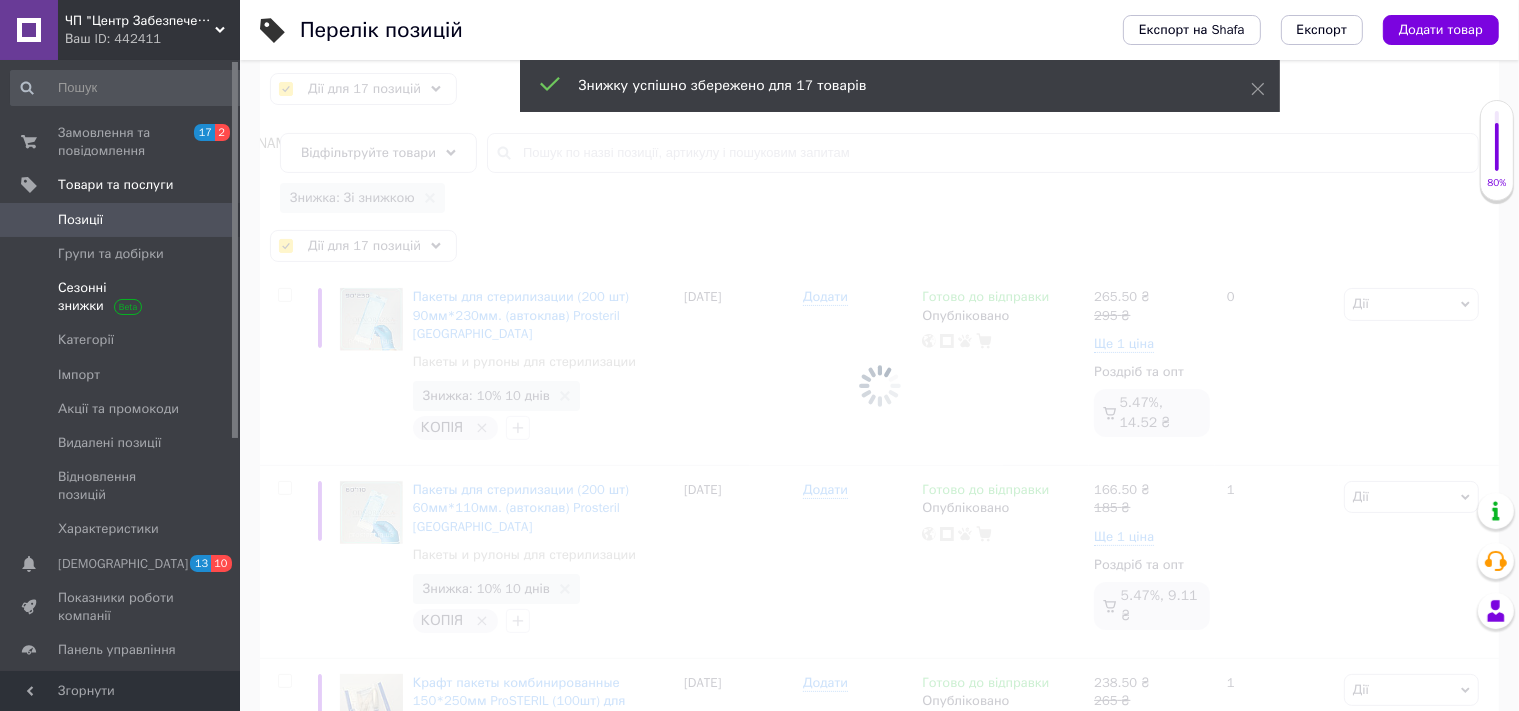 checkbox on "false" 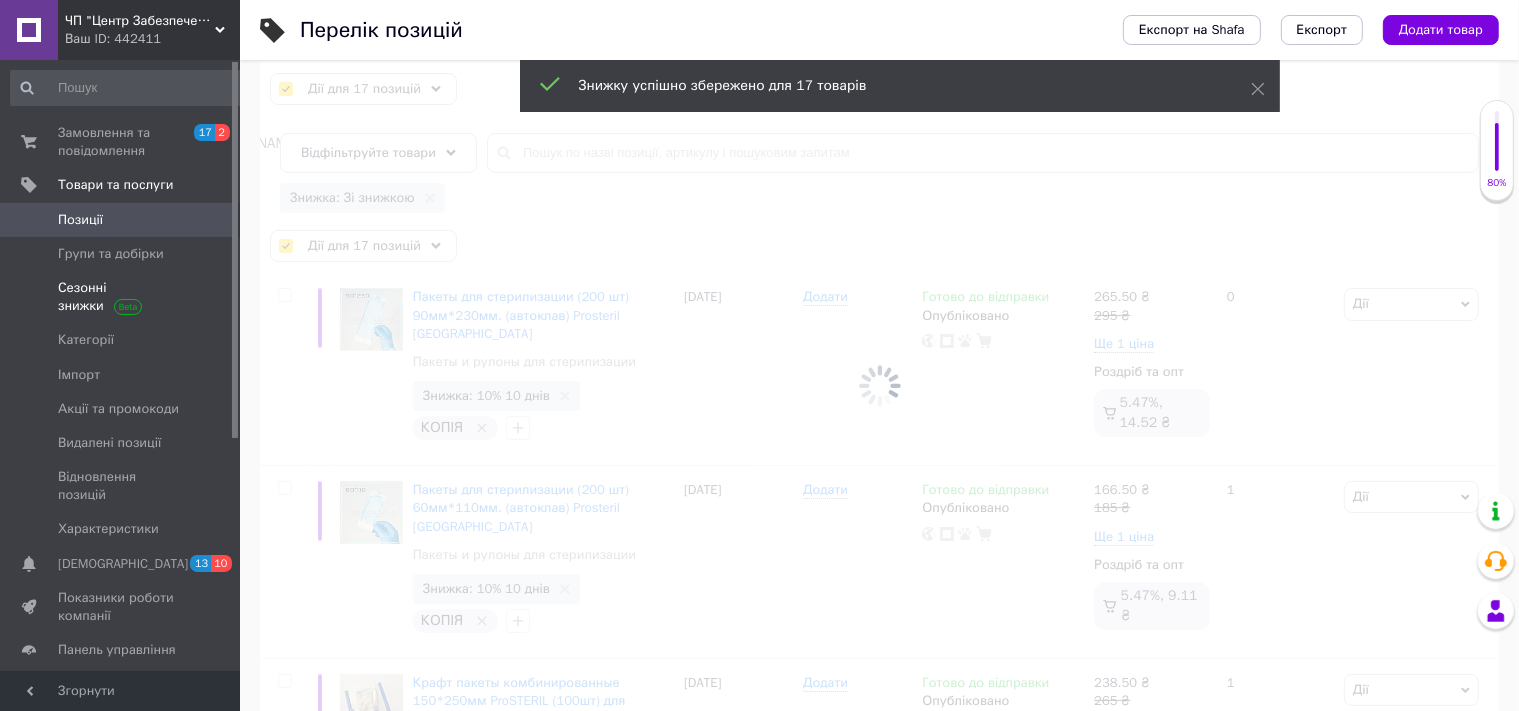 checkbox on "false" 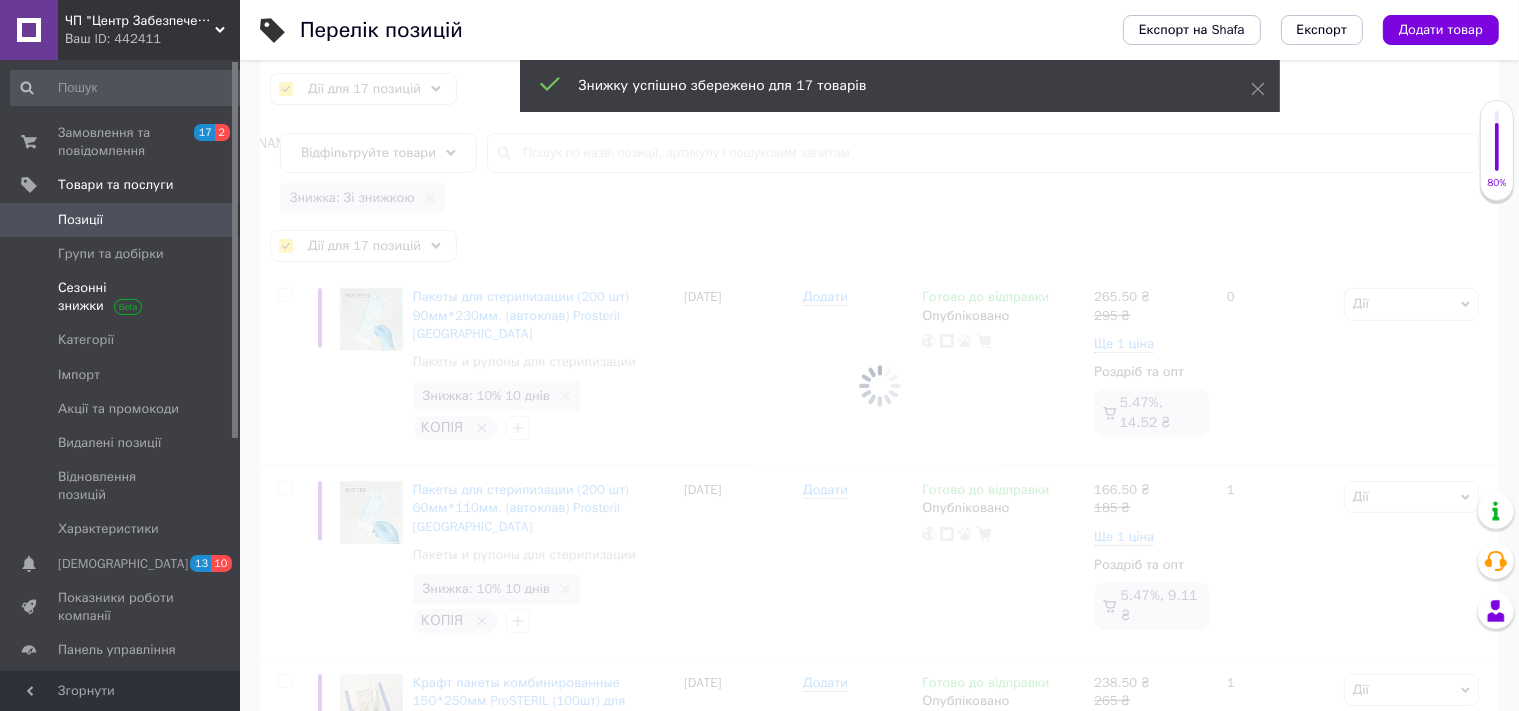 checkbox on "false" 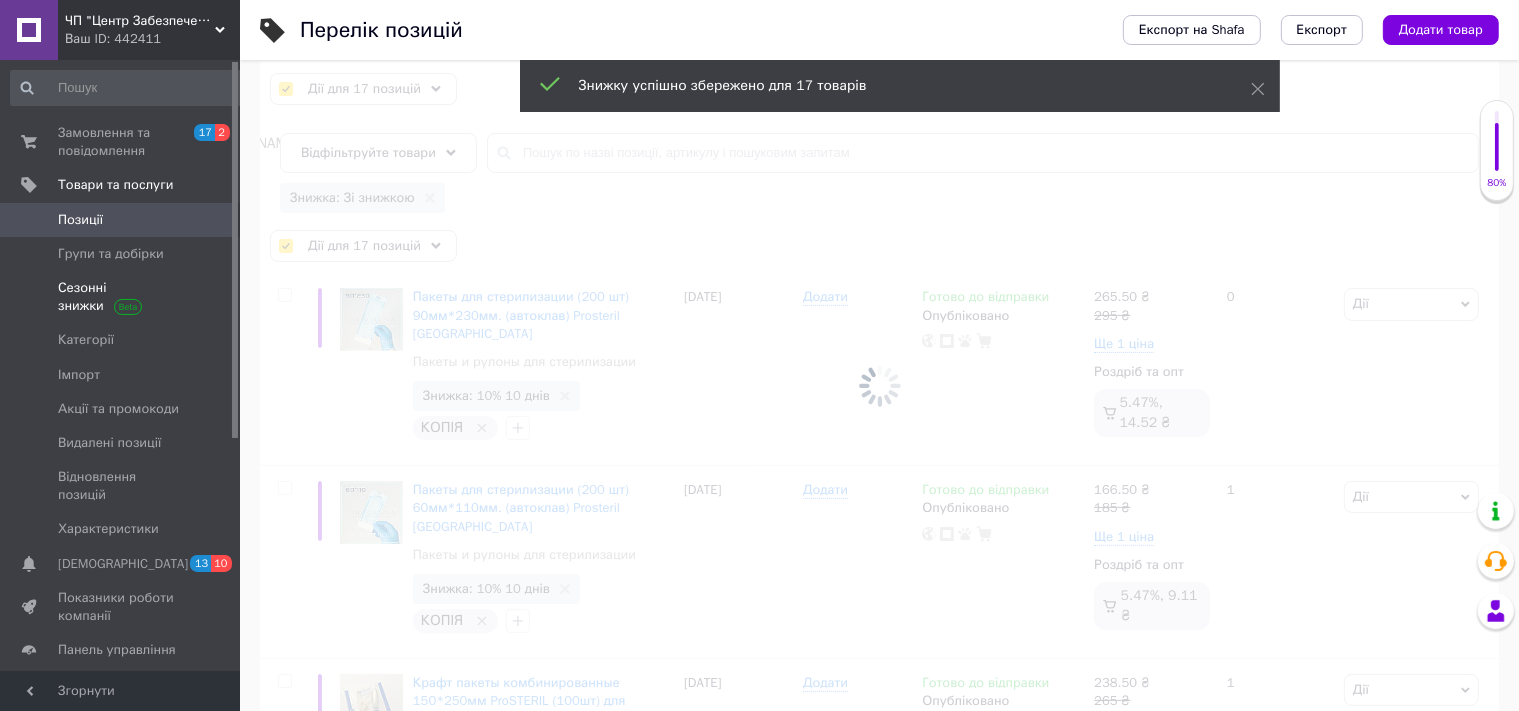 checkbox on "false" 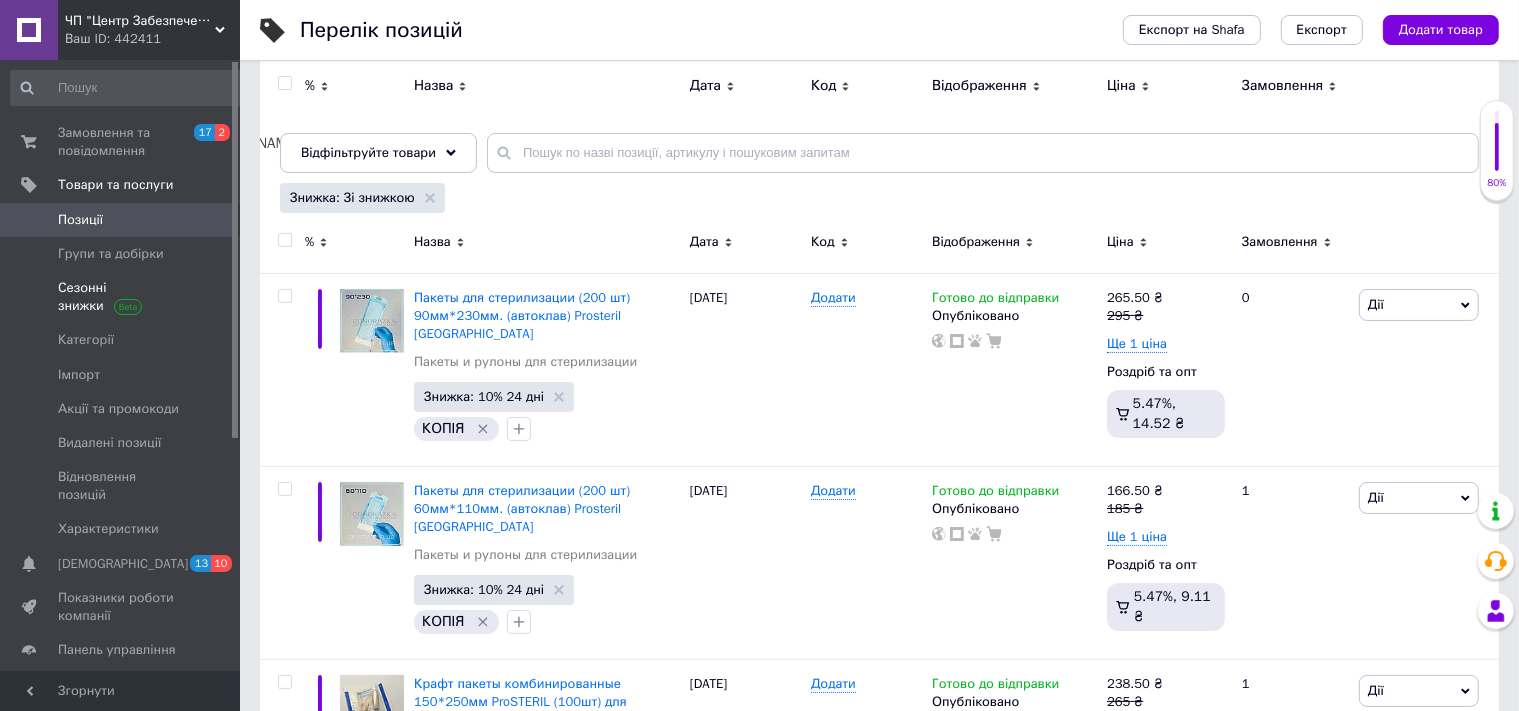 click on "Сезонні знижки" at bounding box center (121, 297) 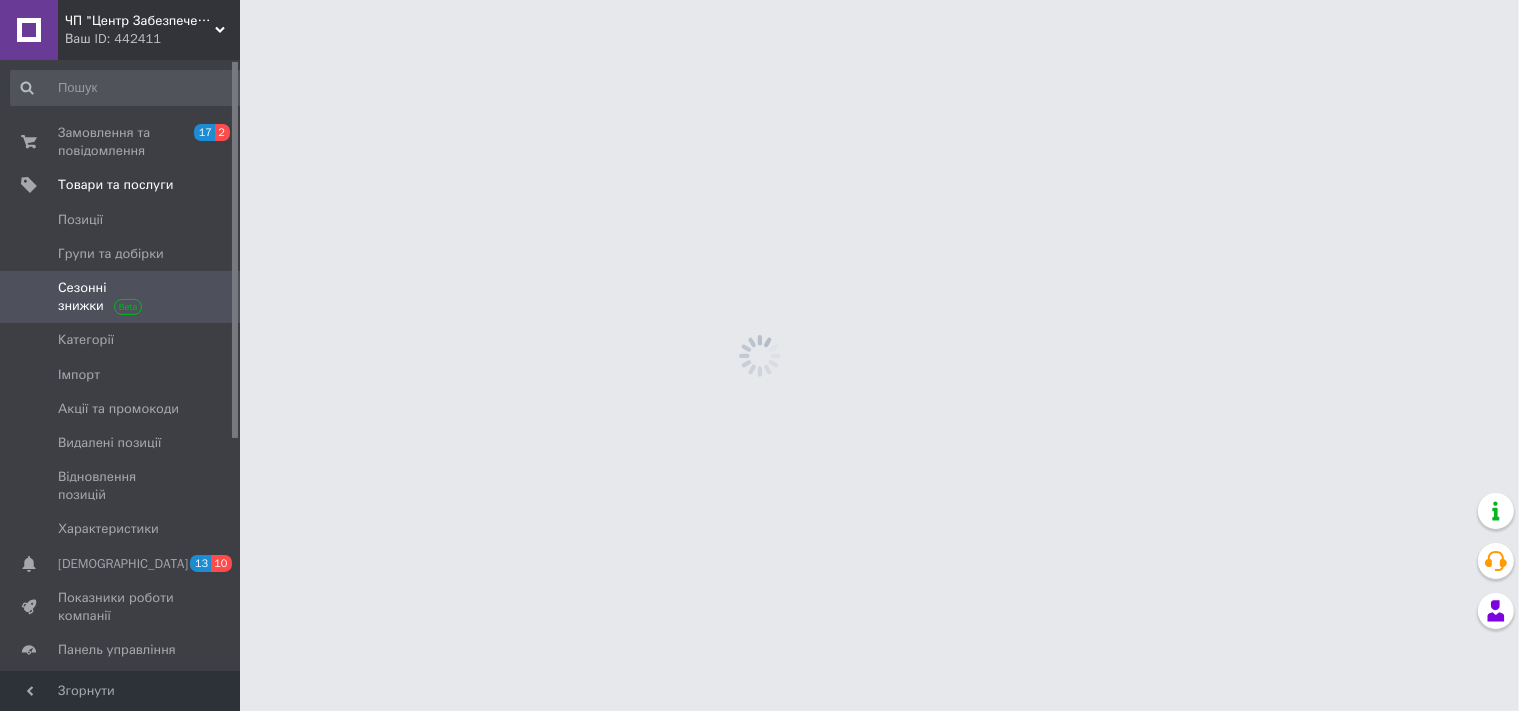 scroll, scrollTop: 0, scrollLeft: 0, axis: both 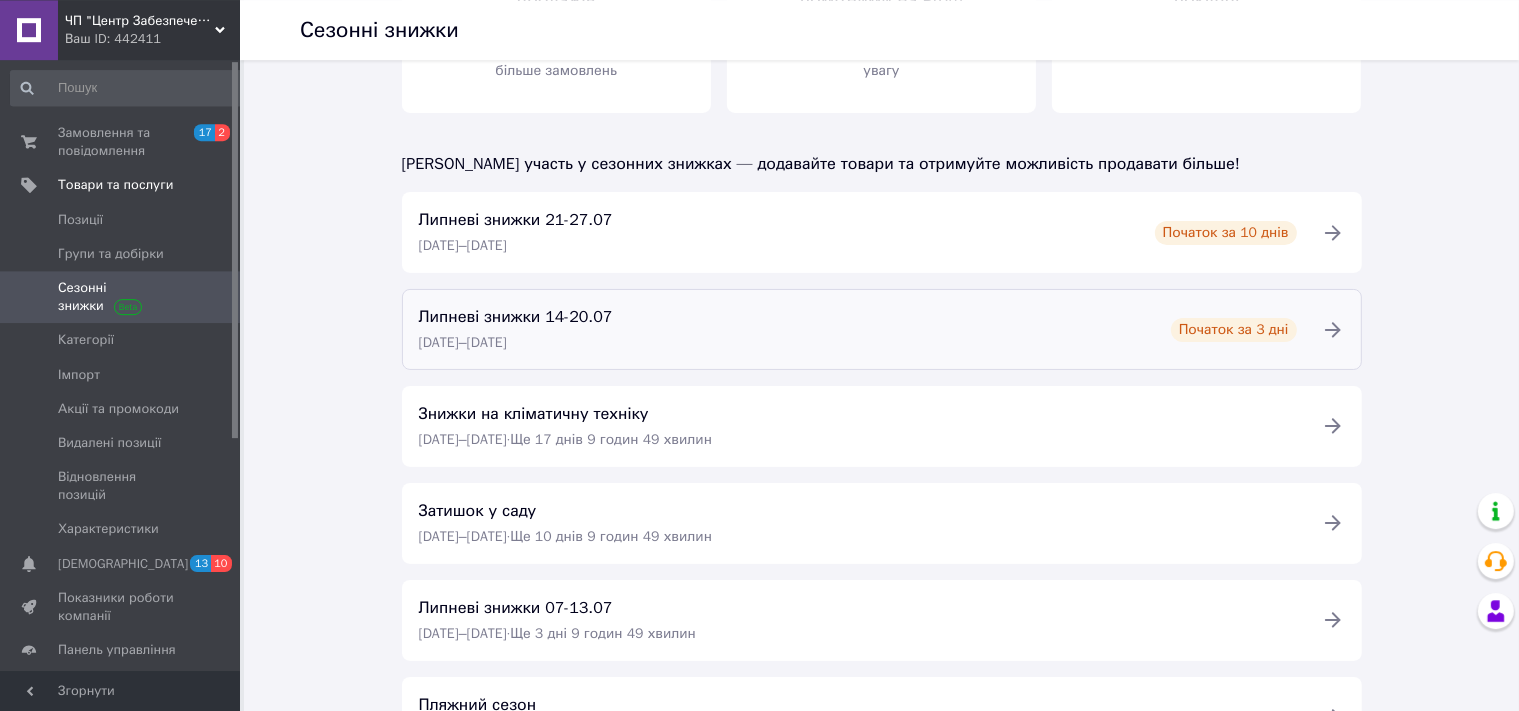 click on "Липневі знижки 14-20.07" at bounding box center (516, 317) 